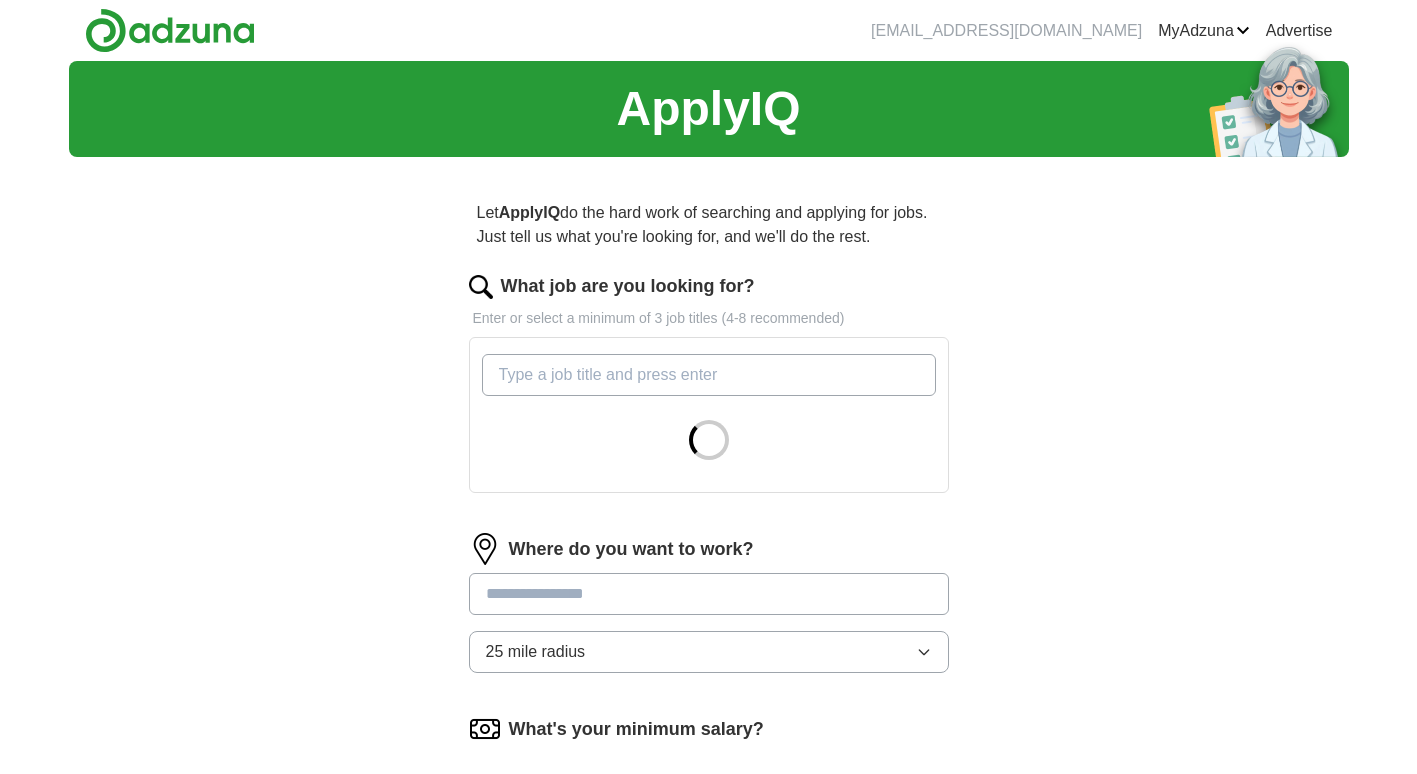 scroll, scrollTop: 0, scrollLeft: 0, axis: both 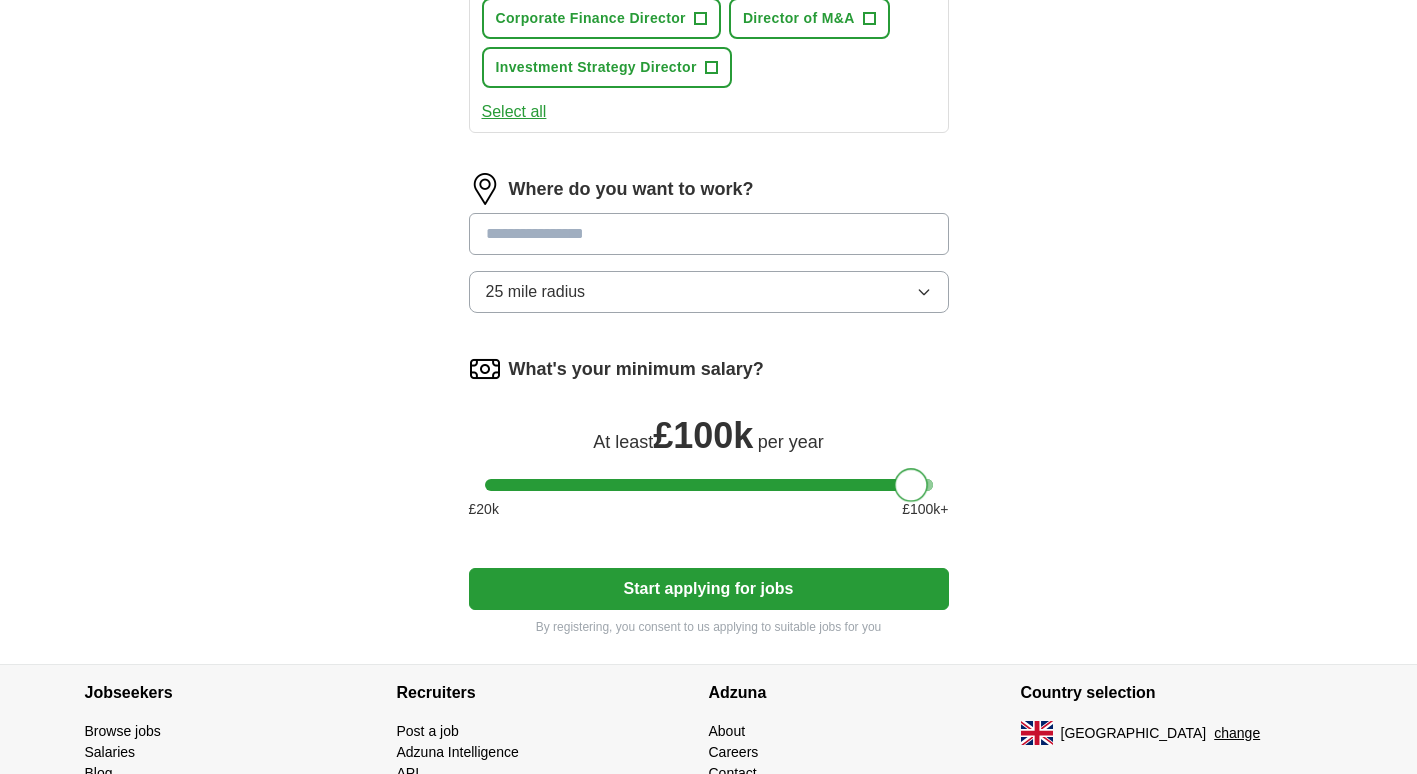 drag, startPoint x: 494, startPoint y: 492, endPoint x: 929, endPoint y: 473, distance: 435.41473 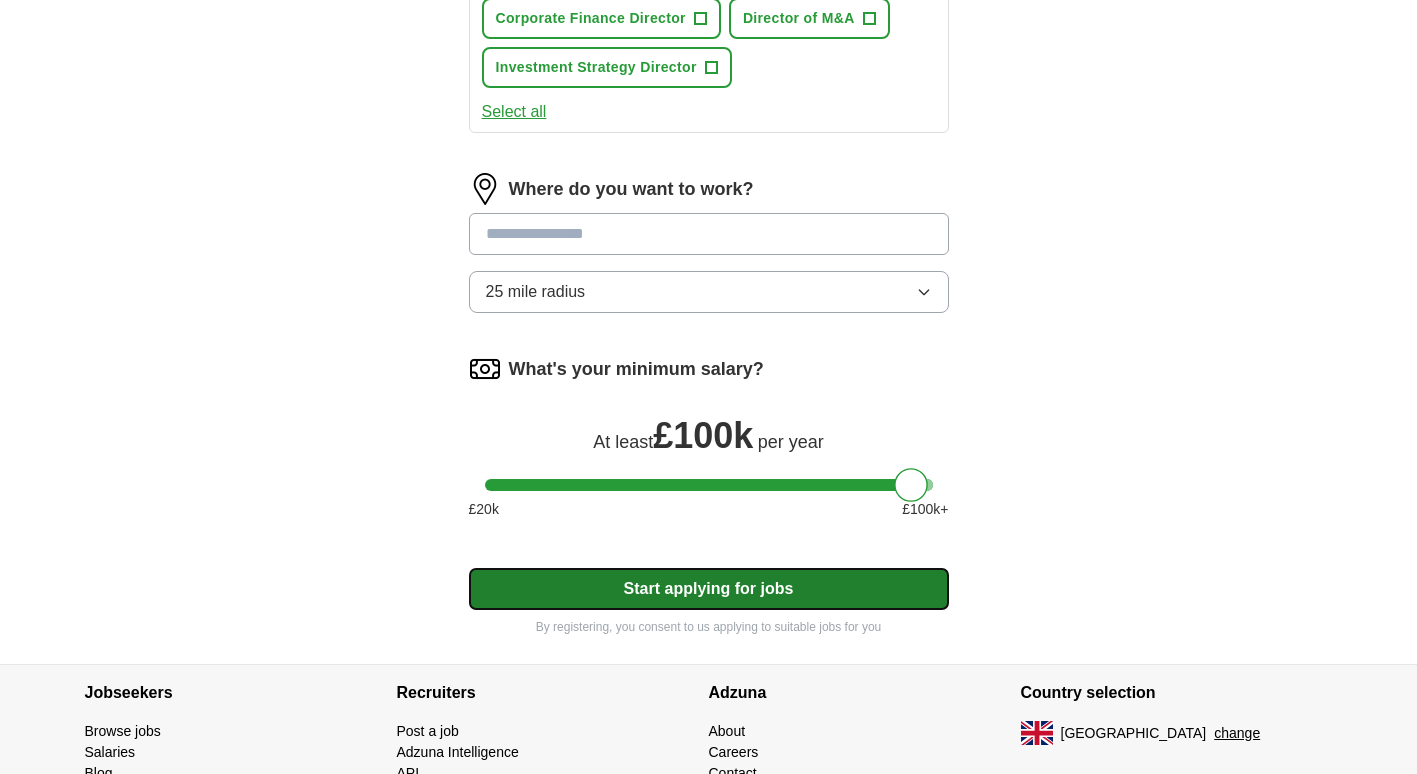 click on "Start applying for jobs" at bounding box center [709, 589] 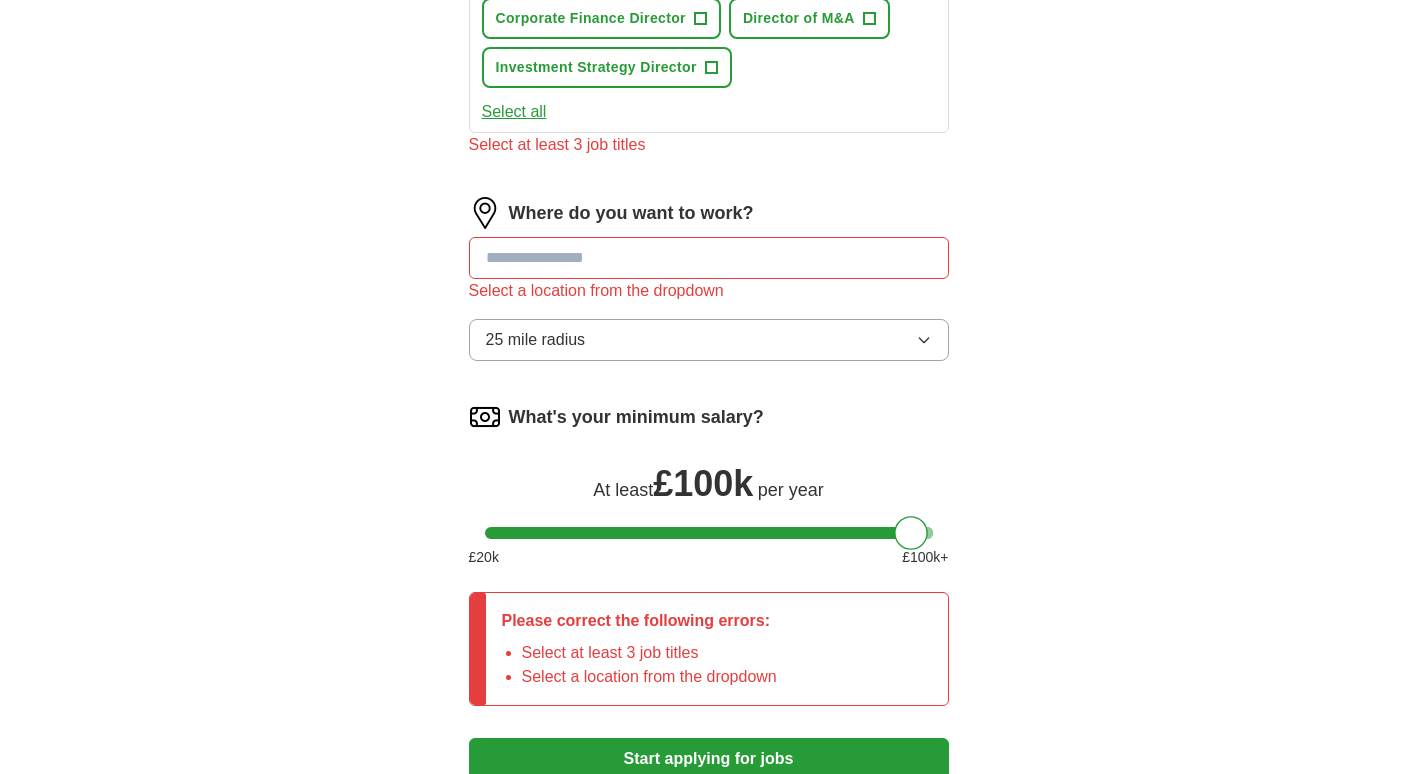 click at bounding box center [709, 258] 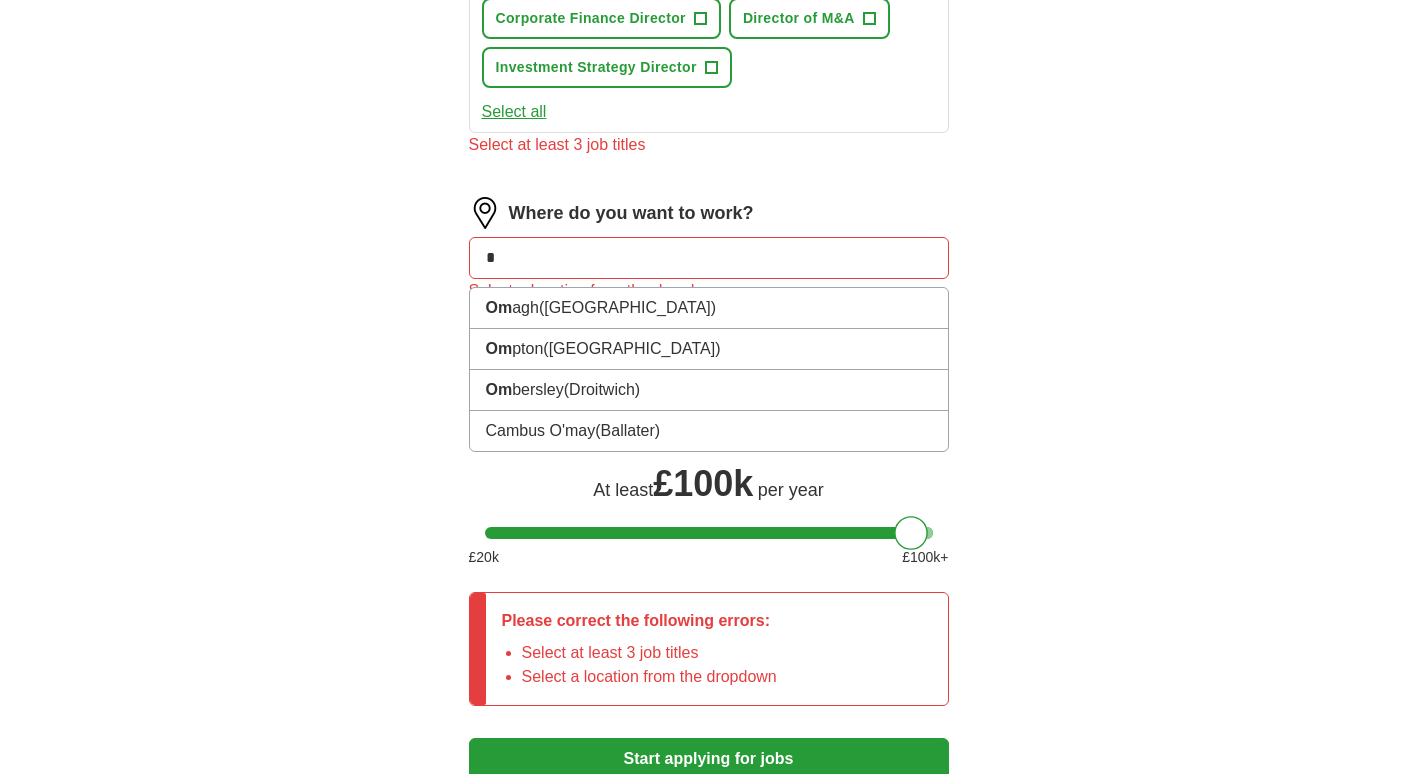 type on "*" 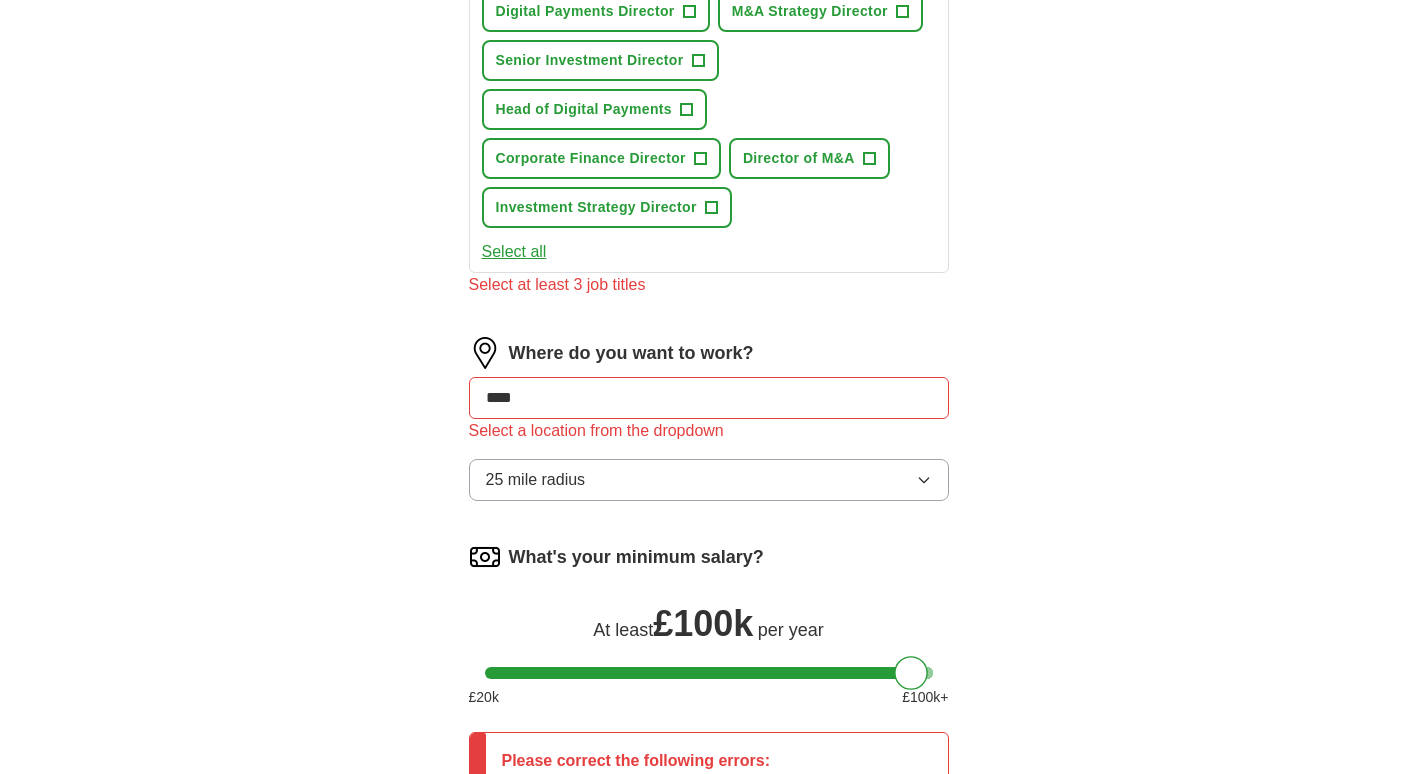 scroll, scrollTop: 500, scrollLeft: 0, axis: vertical 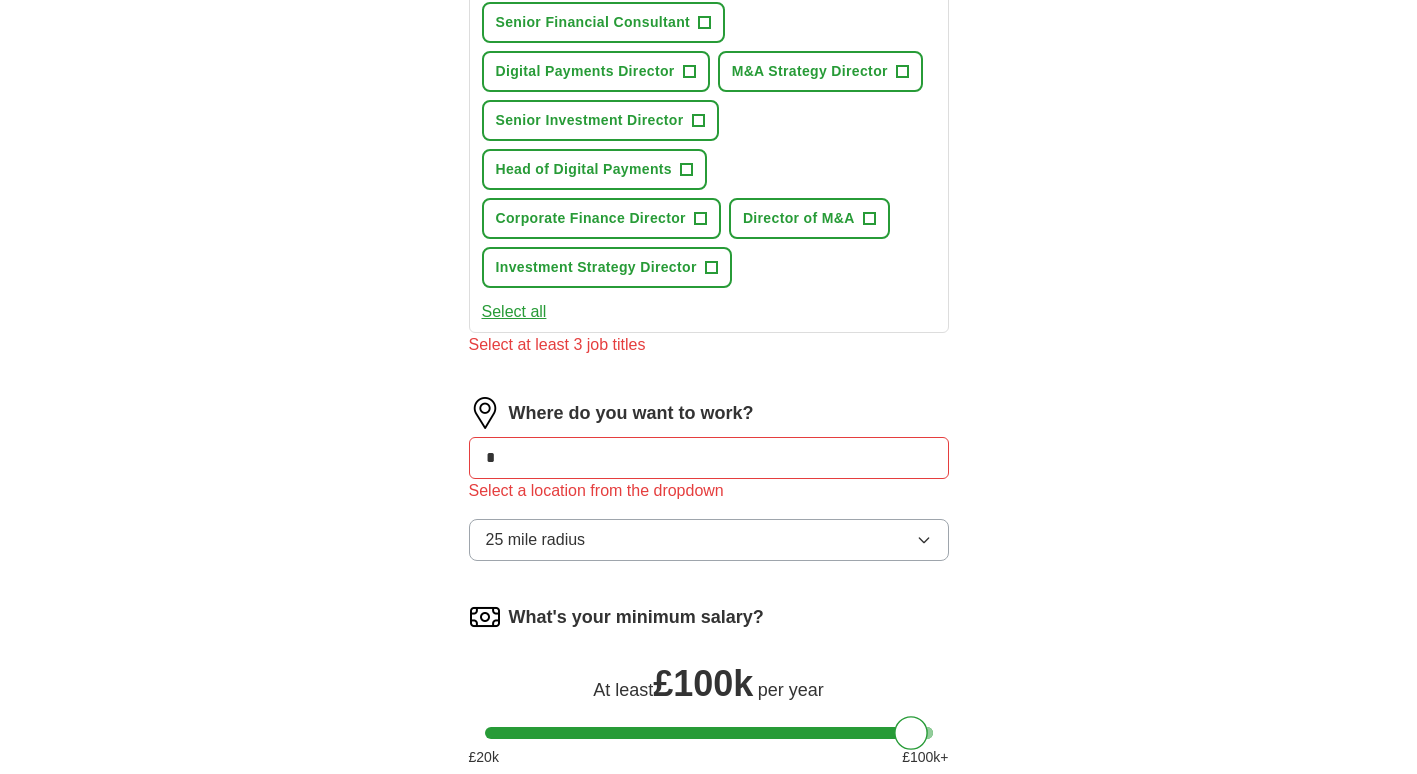 type on "*" 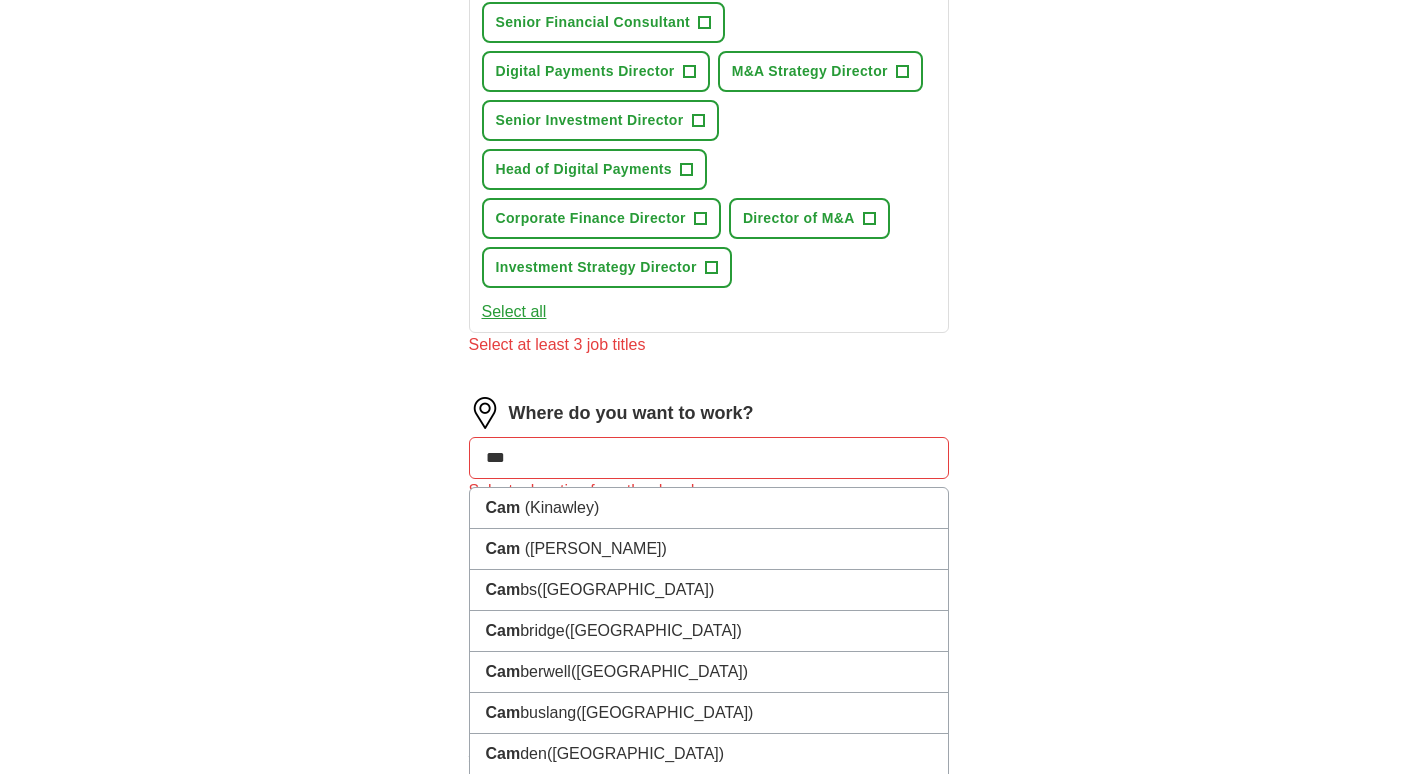 type on "****" 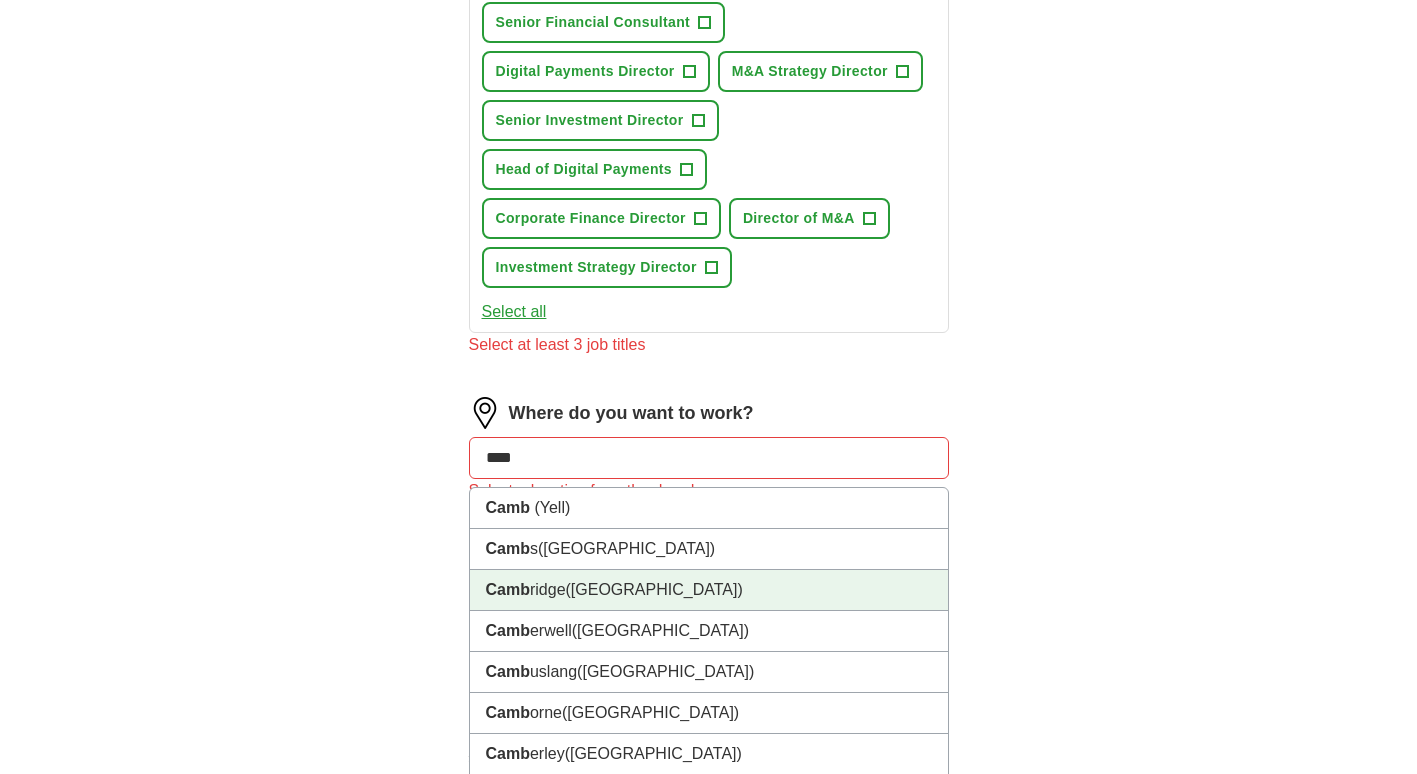click on "[GEOGRAPHIC_DATA]  ([GEOGRAPHIC_DATA])" at bounding box center (709, 590) 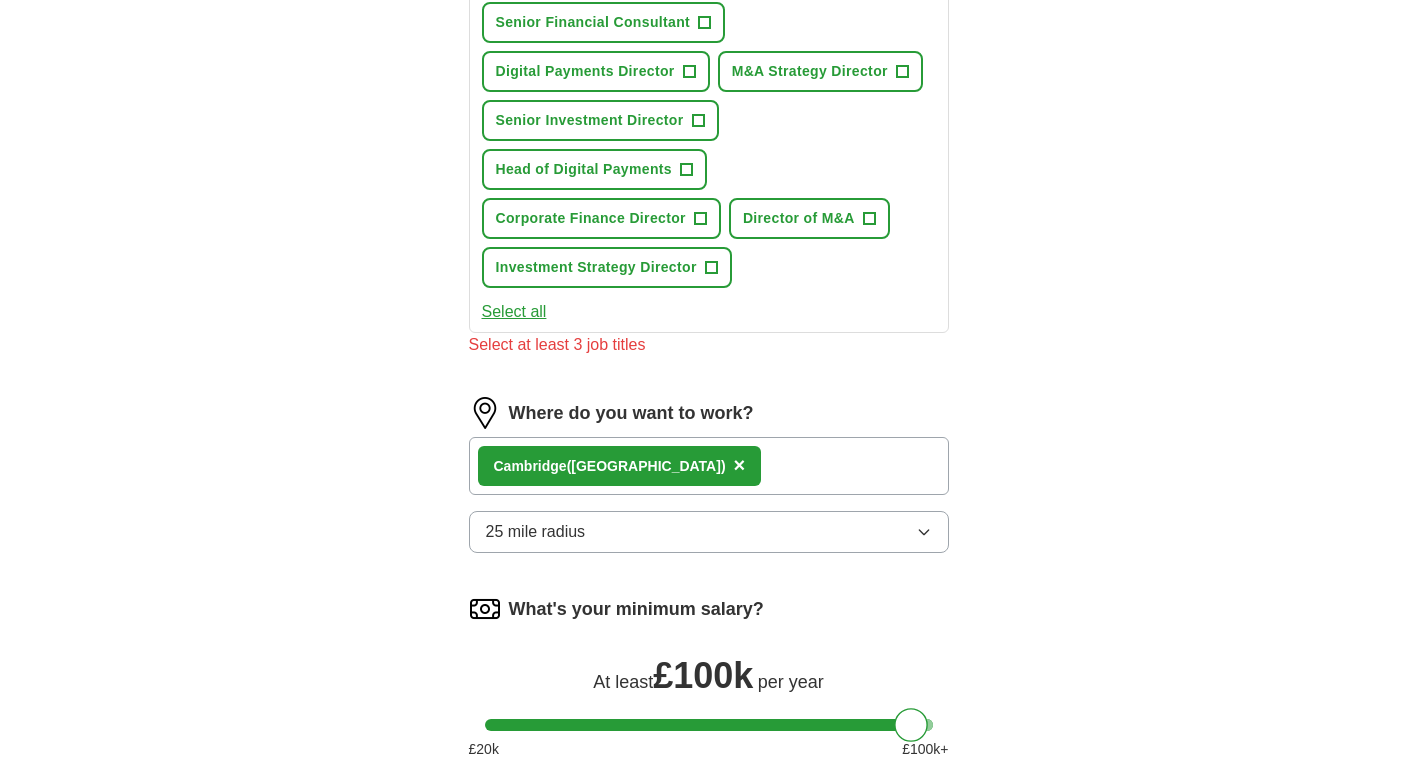 click on "[GEOGRAPHIC_DATA]  ([GEOGRAPHIC_DATA]) ×" at bounding box center (709, 466) 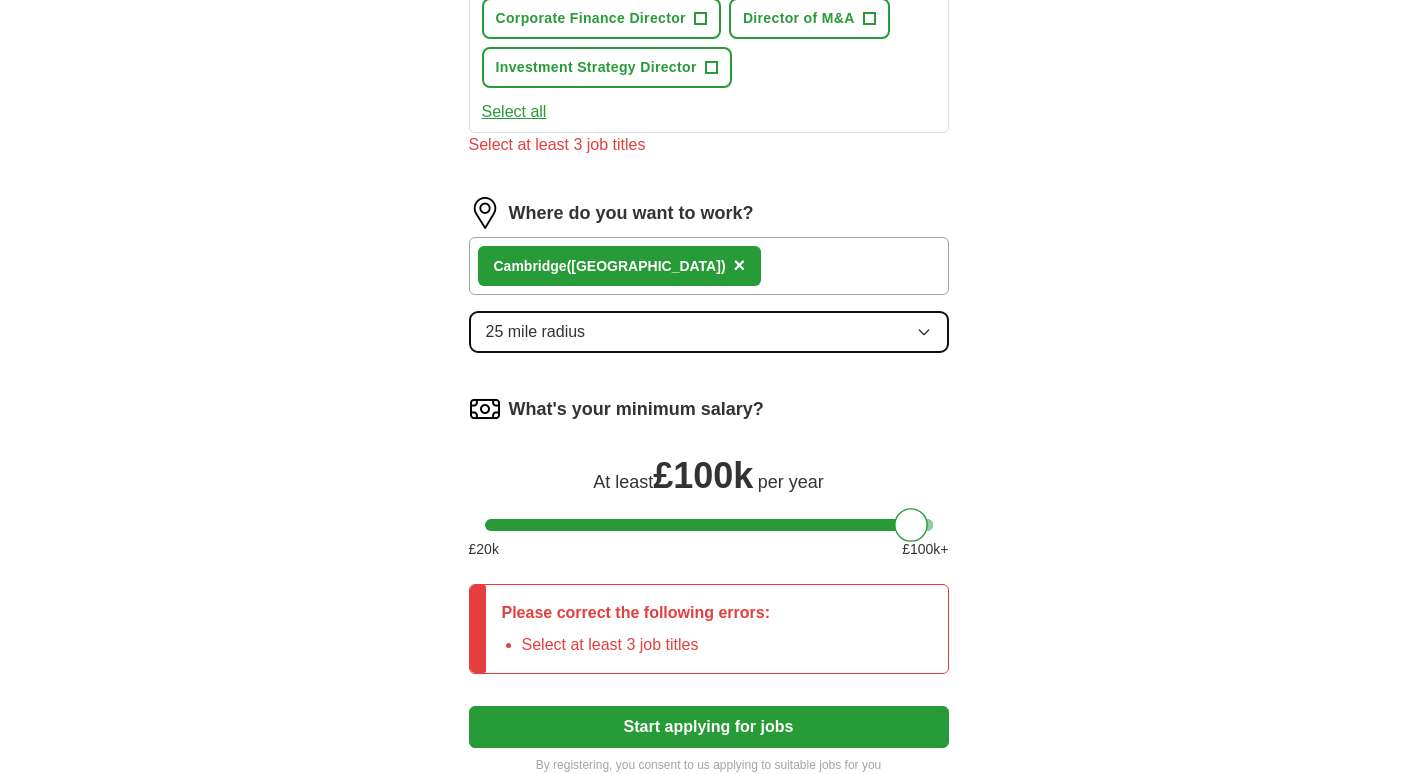 click on "25 mile radius" at bounding box center [709, 332] 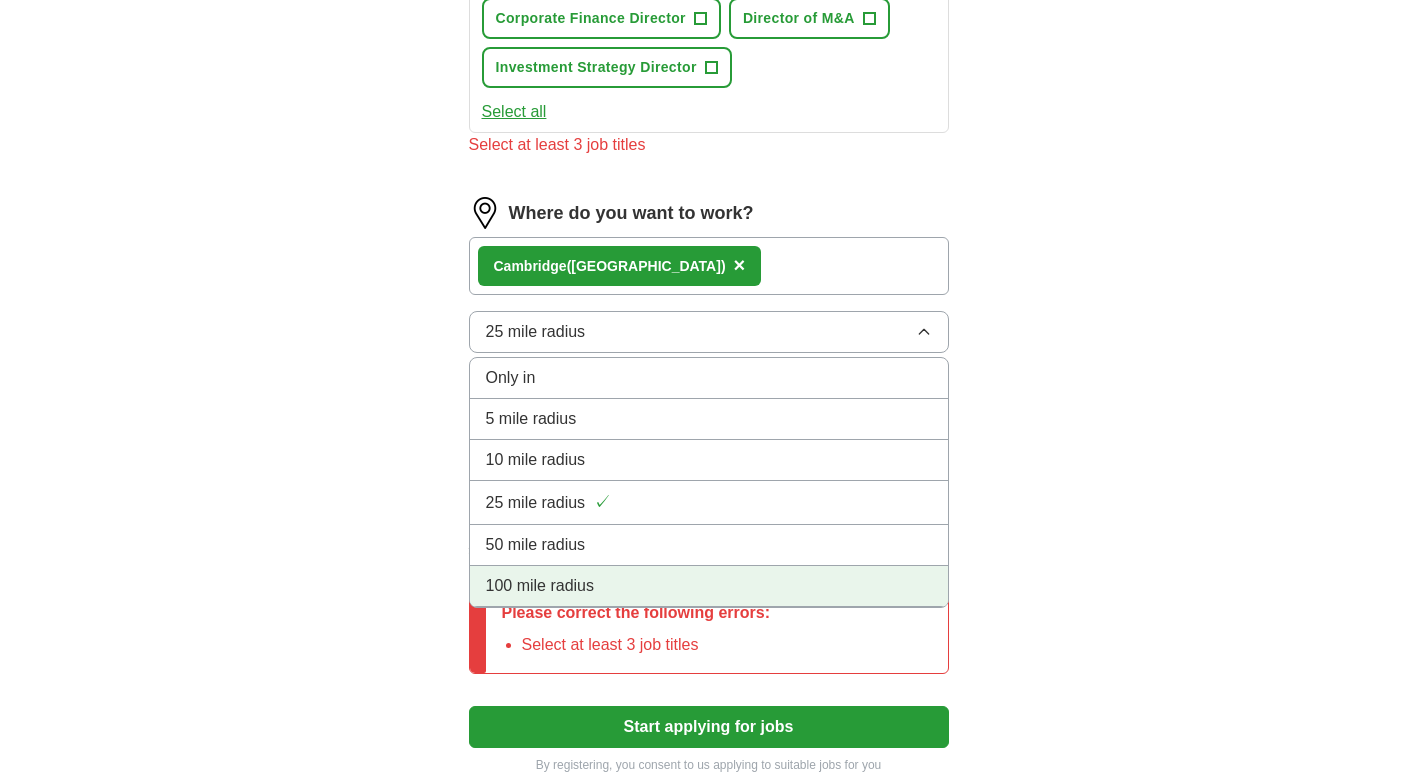 click on "100 mile radius" at bounding box center [709, 586] 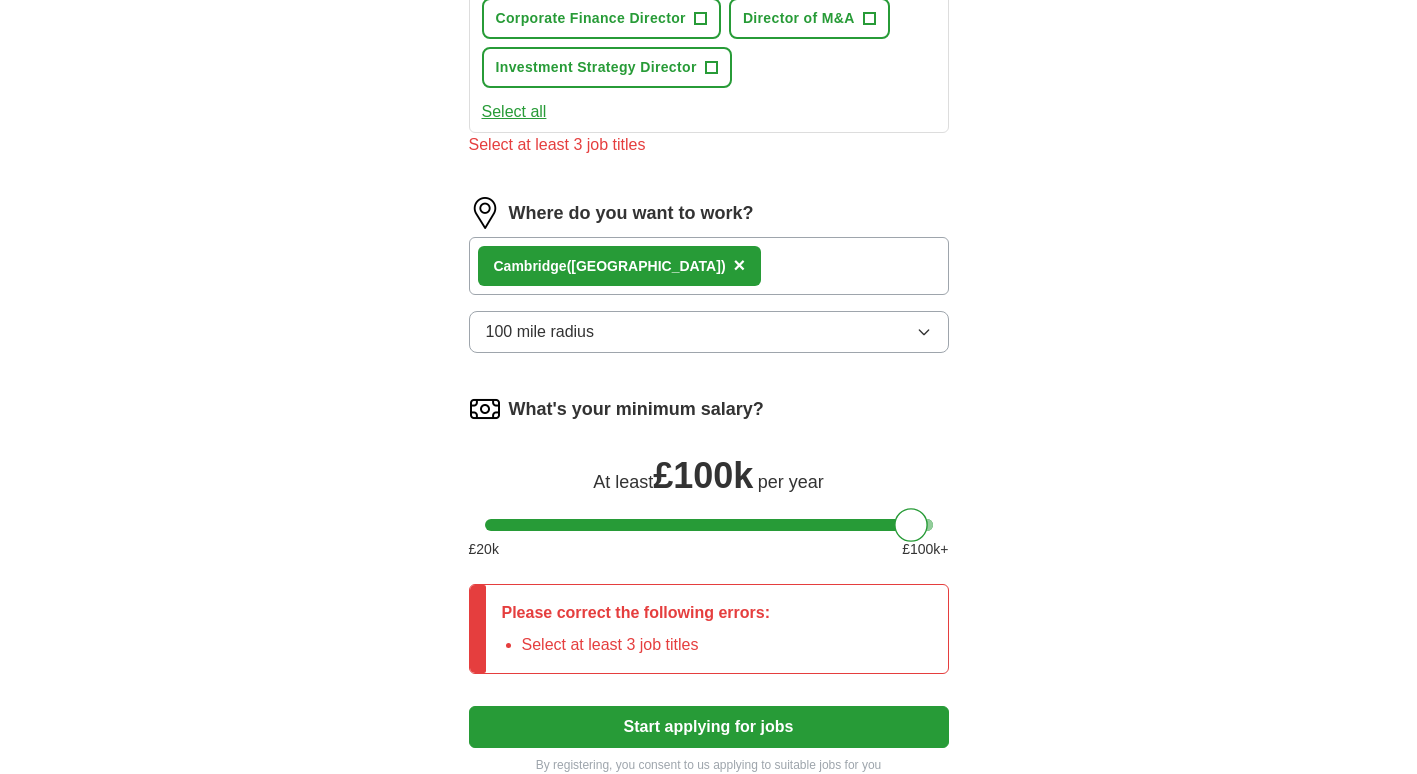 click on "ApplyIQ Let  ApplyIQ  do the hard work of searching and applying for jobs. Just tell us what you're looking for, and we'll do the rest. What job are you looking for? Enter or select a minimum of 3 job titles (4-8 recommended) Private Equity Director + Financial Services Director + Commercial Director + Senior Financial Consultant + Digital Payments Director + M&A Strategy Director + Senior Investment Director + Head of Digital Payments + Corporate Finance Director + Director of M&A + Investment Strategy Director + Select all Select at least 3 job titles Where do you want to work? [GEOGRAPHIC_DATA]  ([GEOGRAPHIC_DATA]) × 100 mile radius What's your minimum salary? At least  £ 100k   per year £ 20 k £ 100 k+ Please correct the following errors: Select at least 3 job titles Start applying for jobs By registering, you consent to us applying to suitable jobs for you" at bounding box center (709, 81) 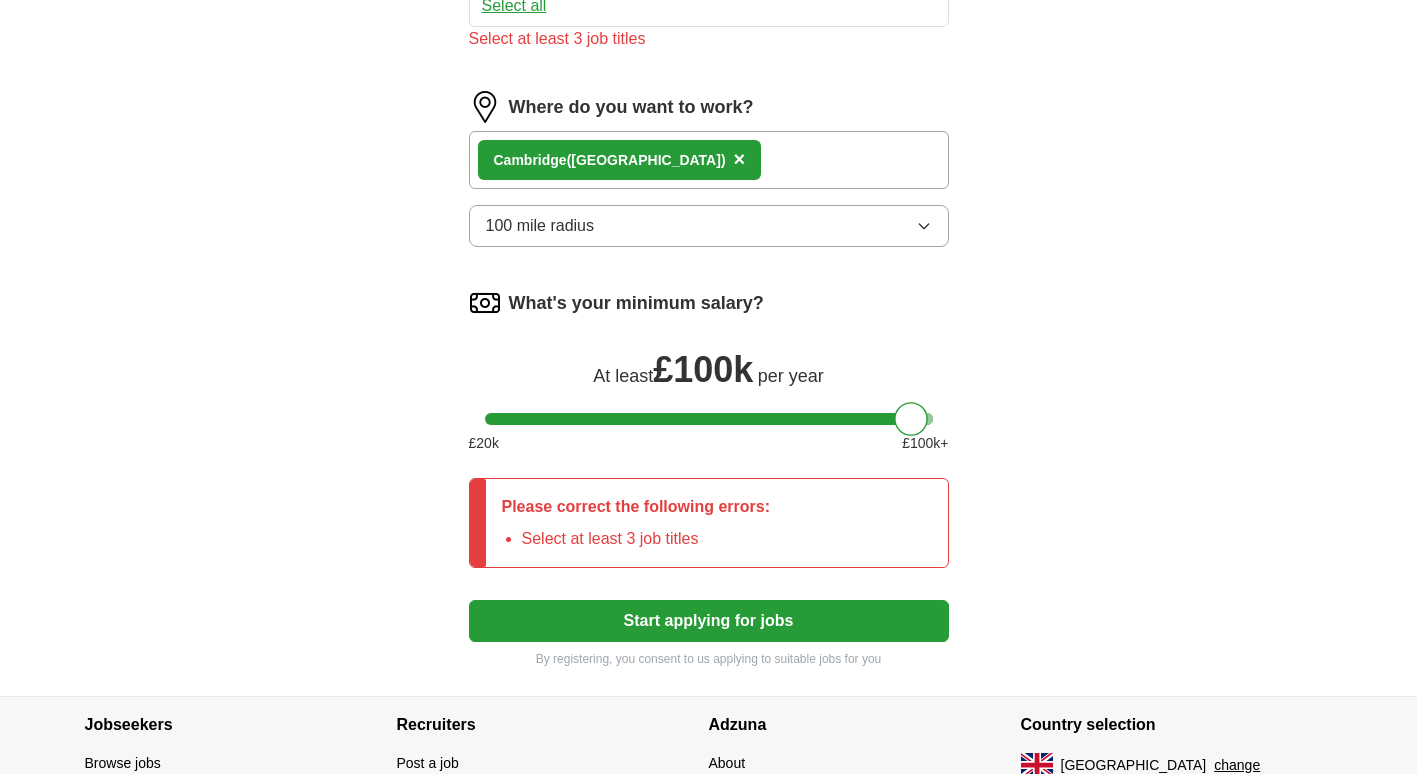 scroll, scrollTop: 930, scrollLeft: 0, axis: vertical 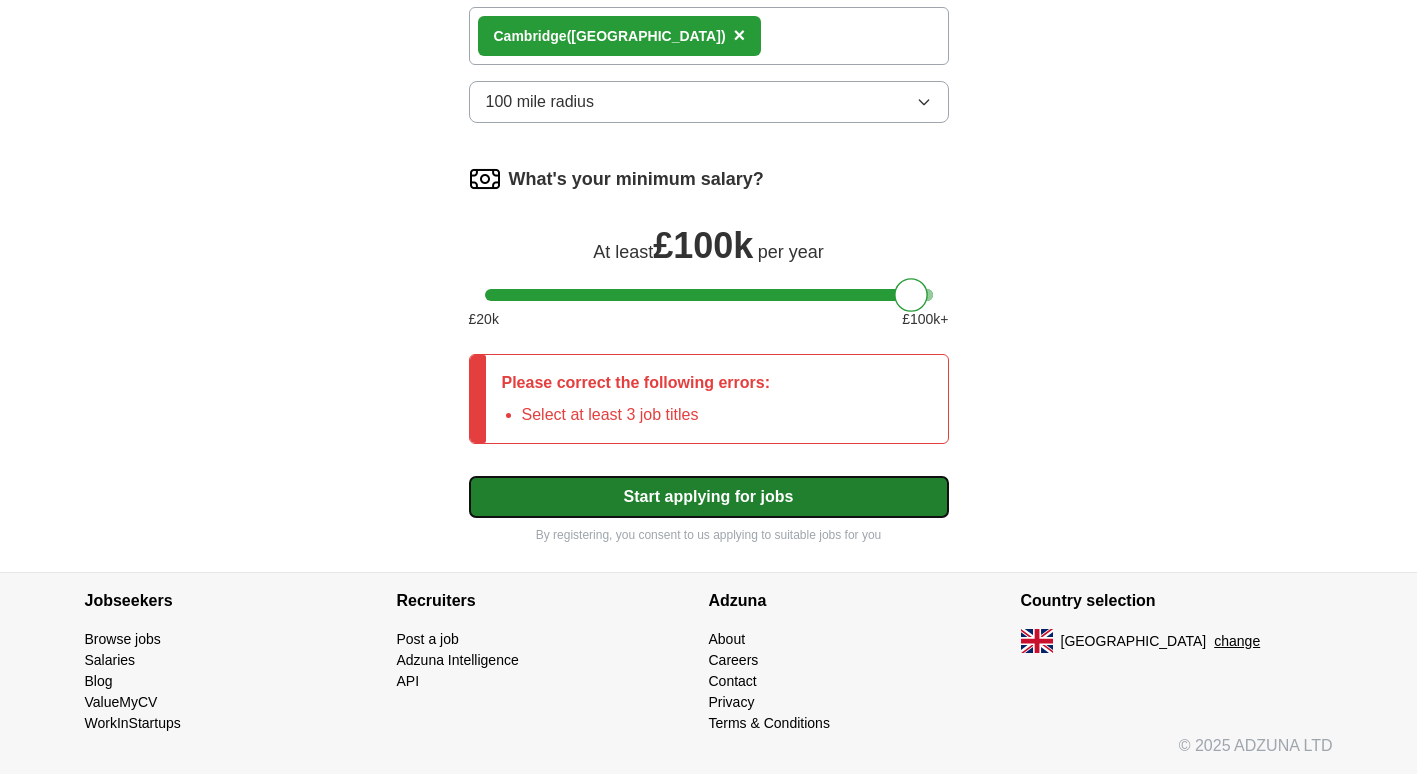 click on "Start applying for jobs" at bounding box center [709, 497] 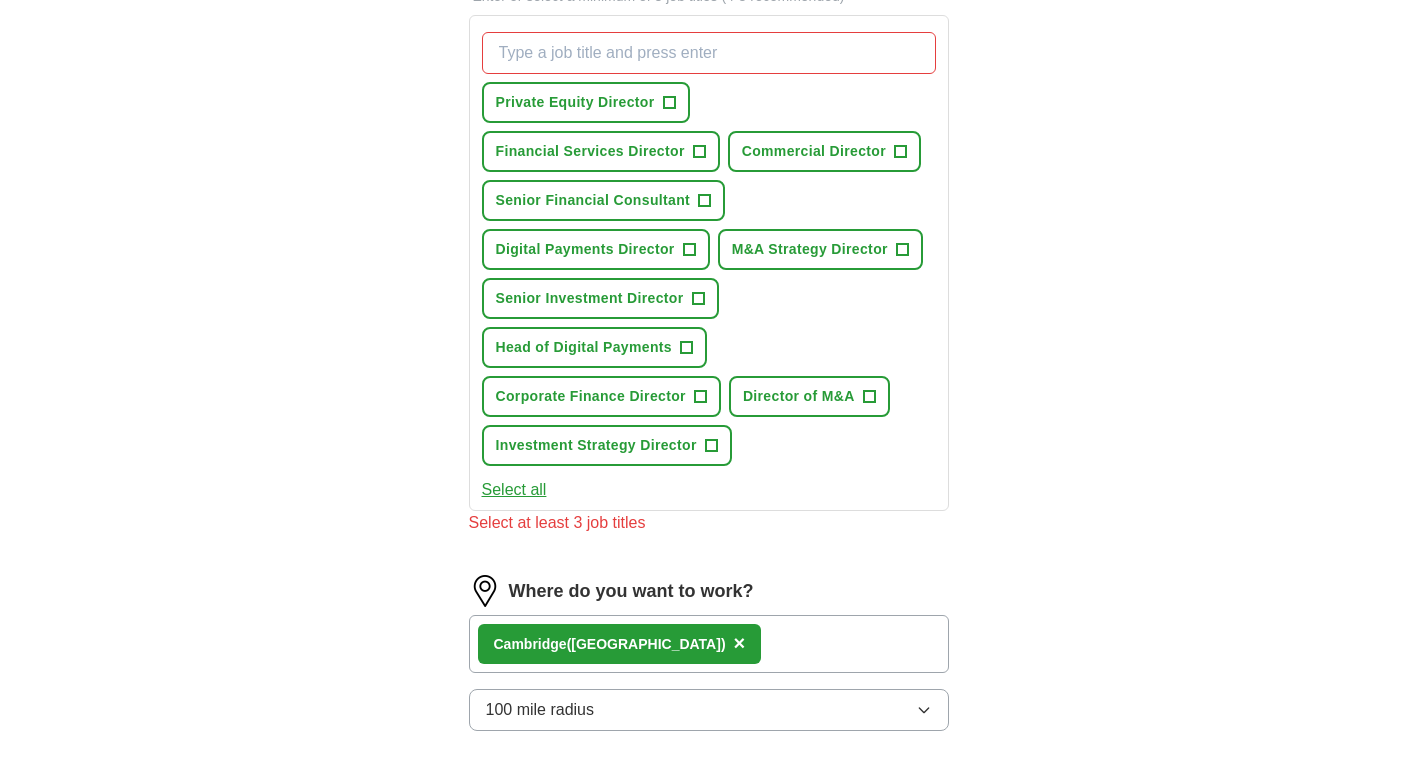 scroll, scrollTop: 230, scrollLeft: 0, axis: vertical 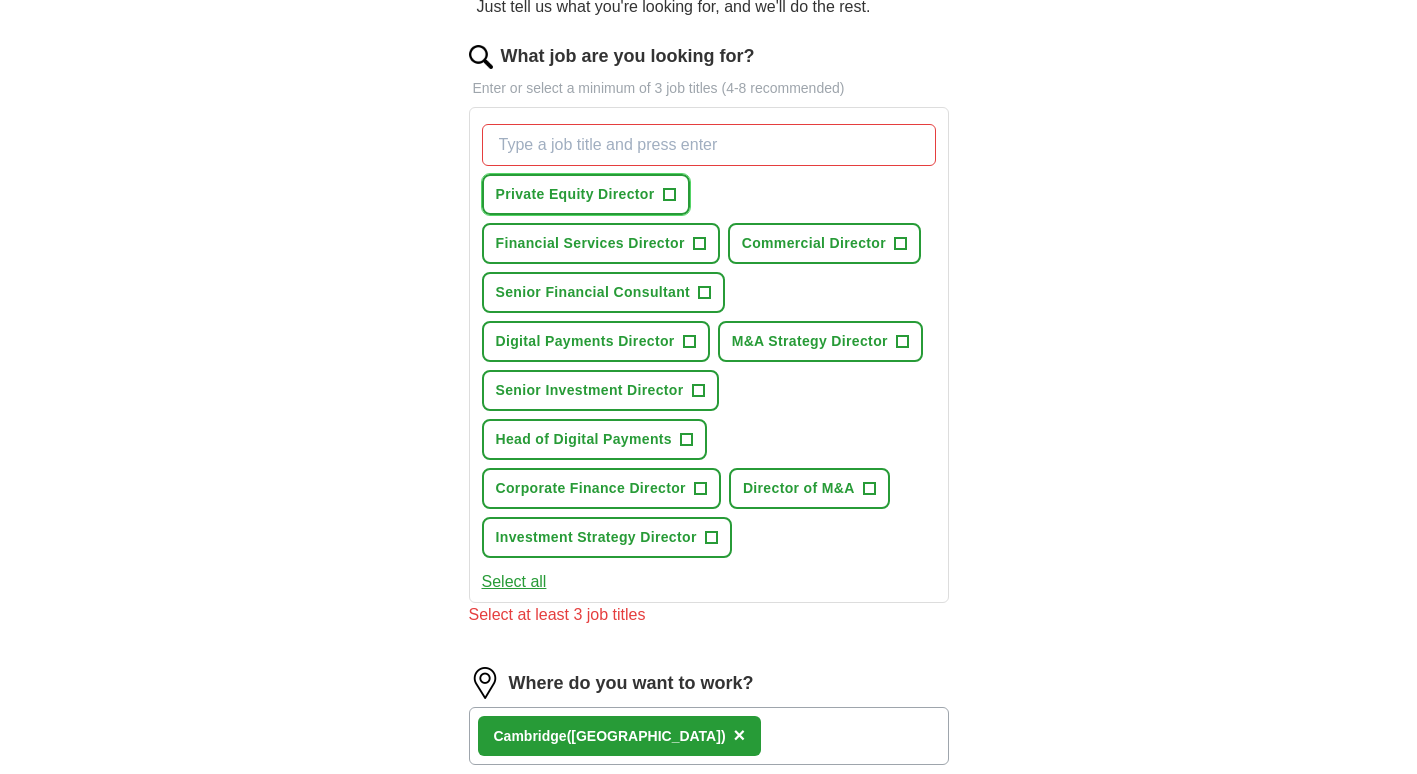 click on "+" at bounding box center (669, 195) 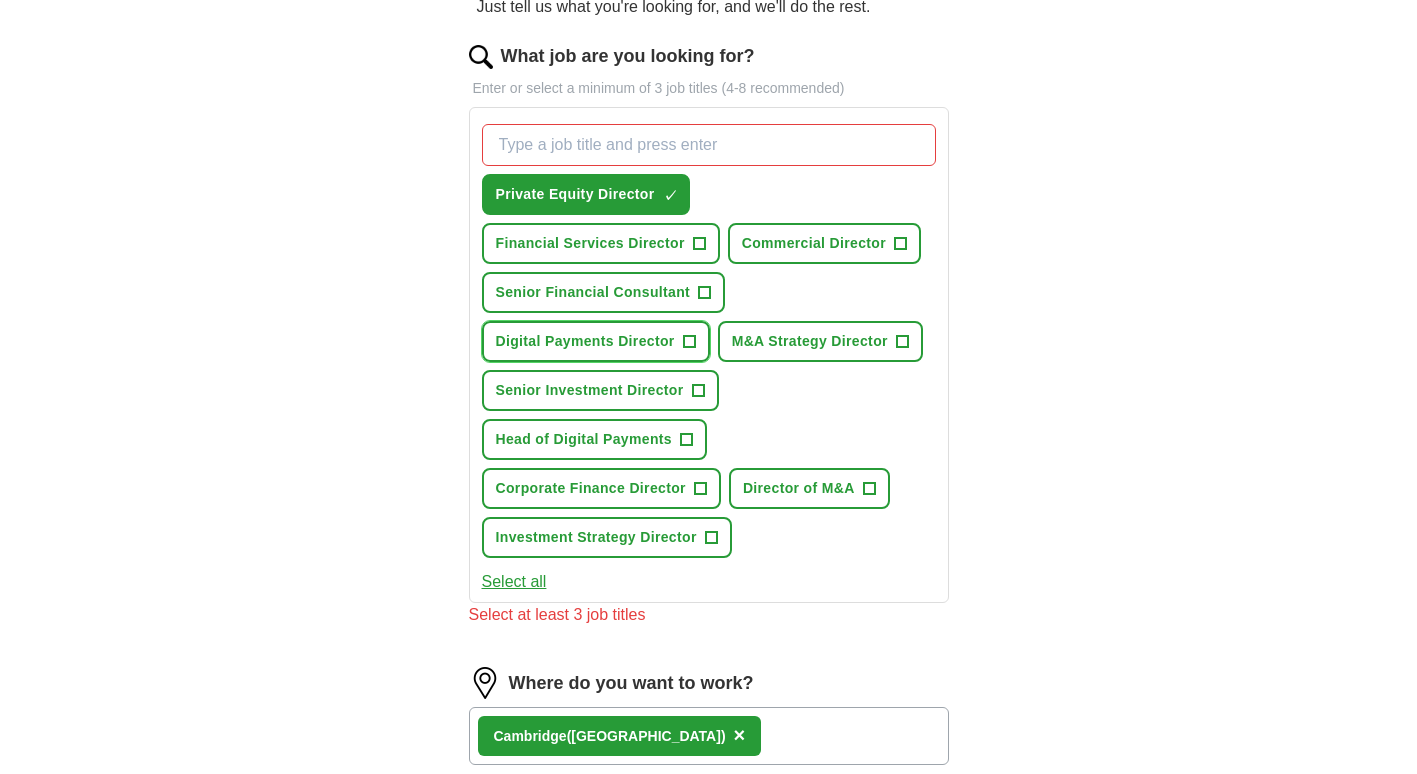 click on "+" at bounding box center [689, 342] 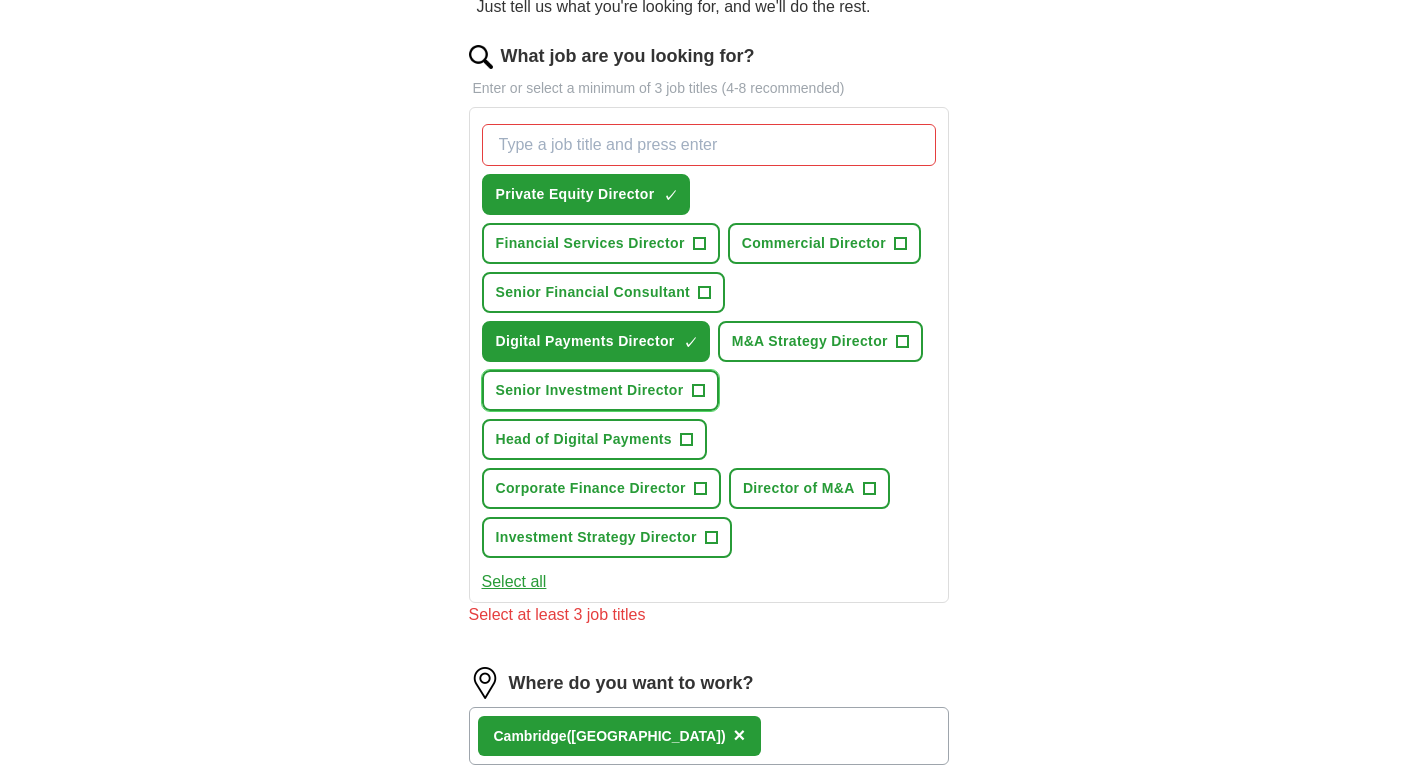 click on "+" at bounding box center (698, 391) 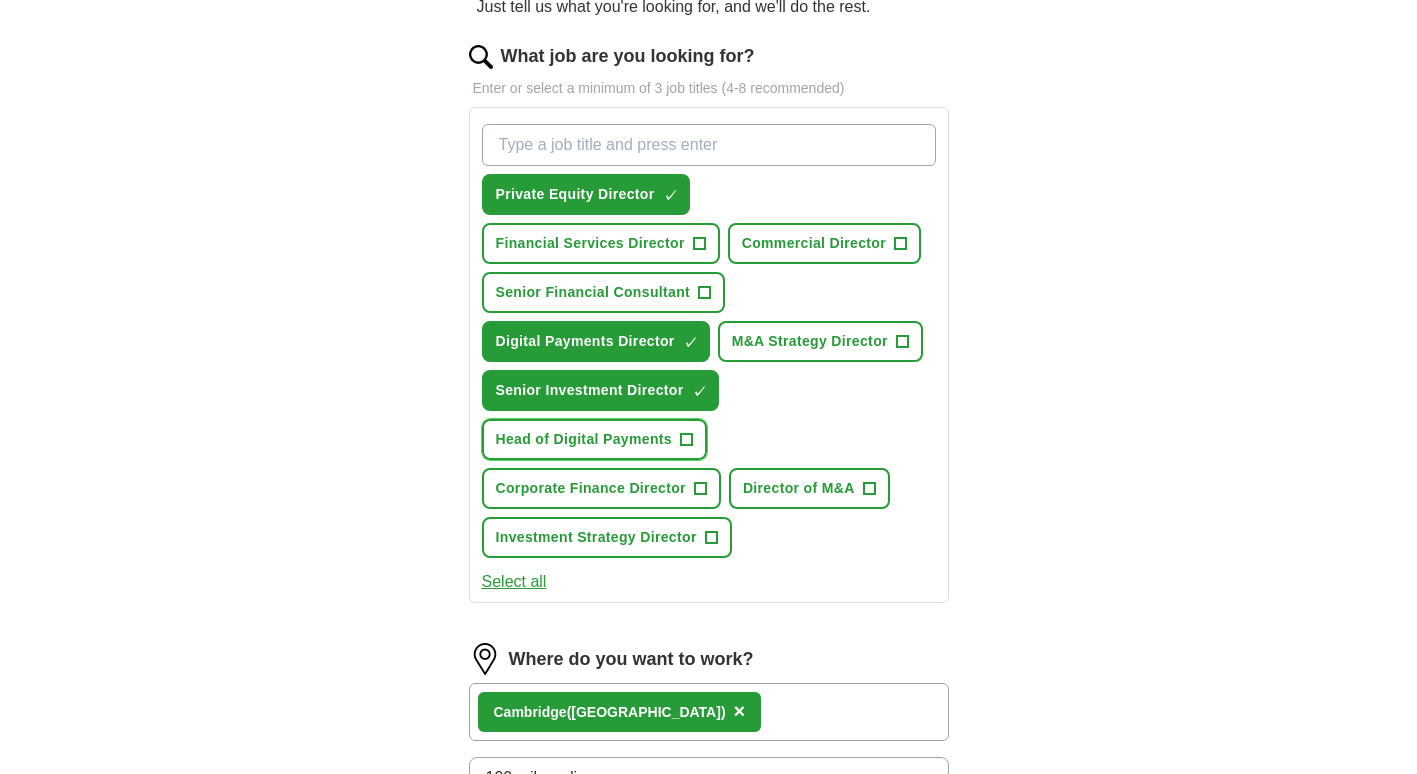click on "Head of Digital Payments" at bounding box center (584, 439) 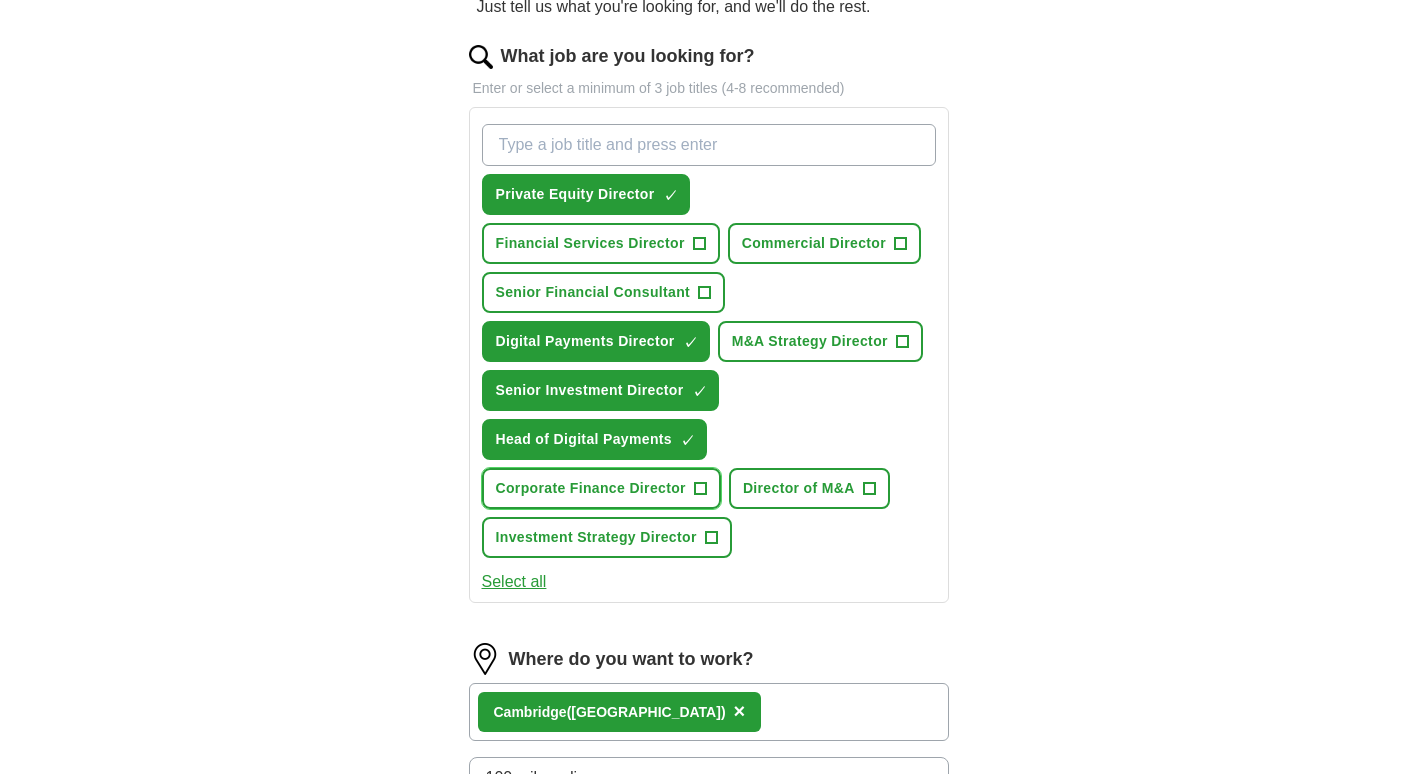 click on "Corporate Finance Director" at bounding box center (591, 488) 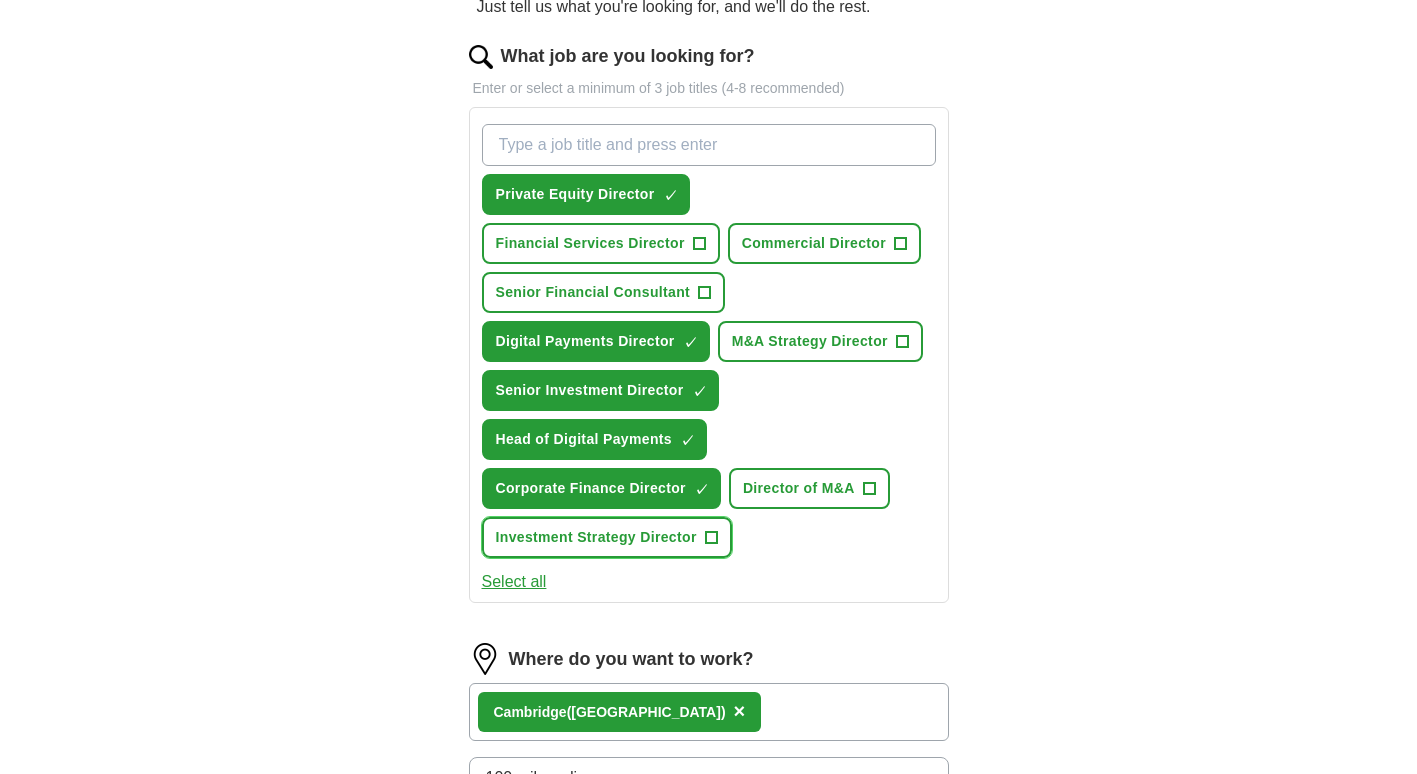 click on "Investment Strategy Director" at bounding box center [596, 537] 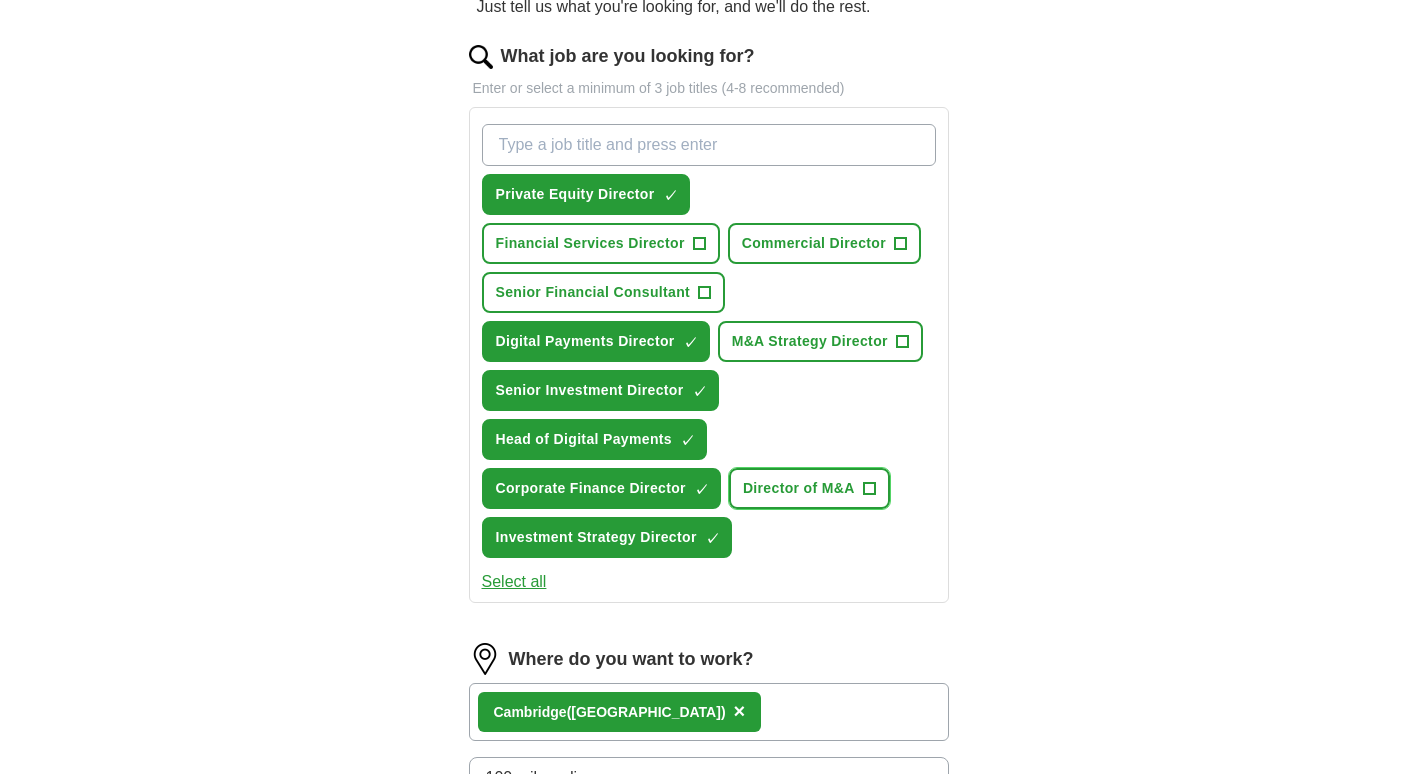 click on "Director of M&A" at bounding box center (799, 488) 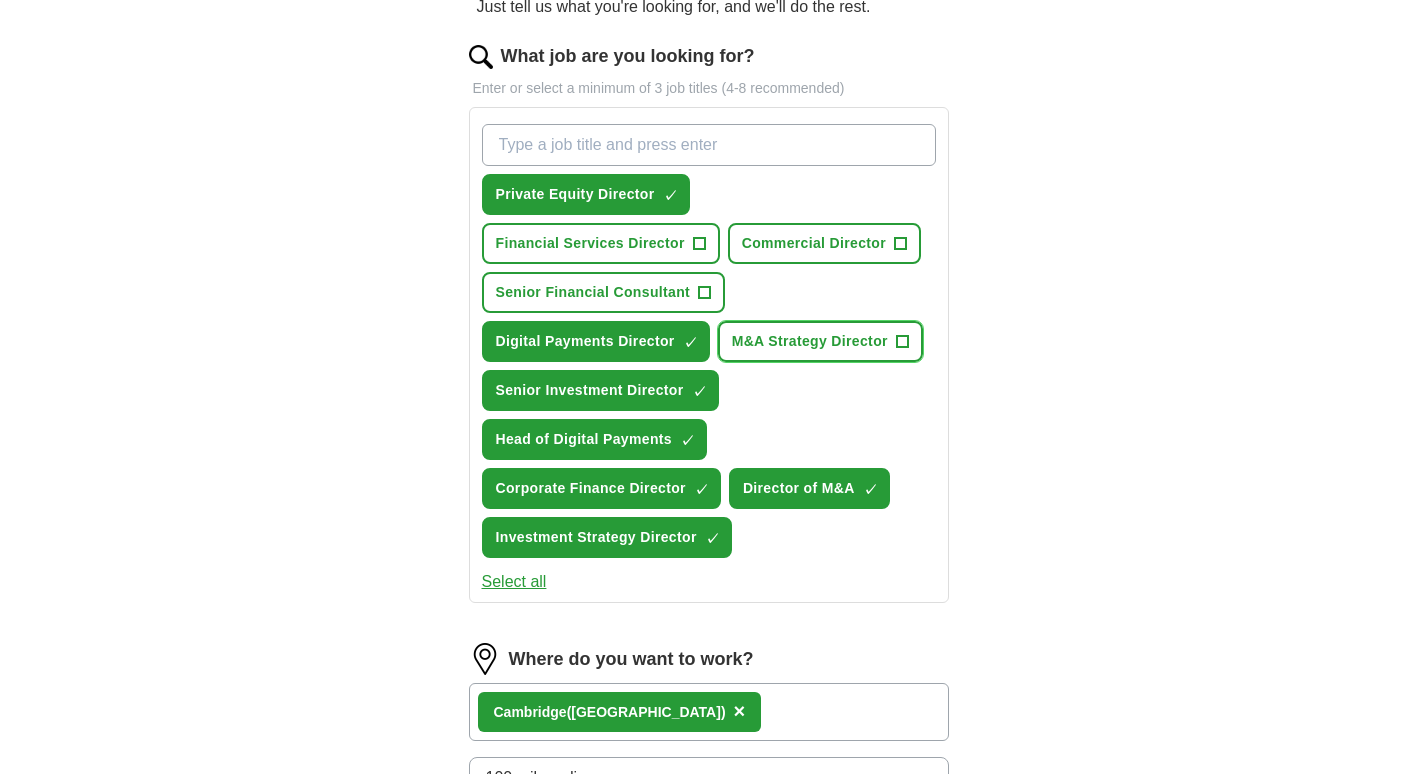 click on "M&A Strategy Director" at bounding box center (810, 341) 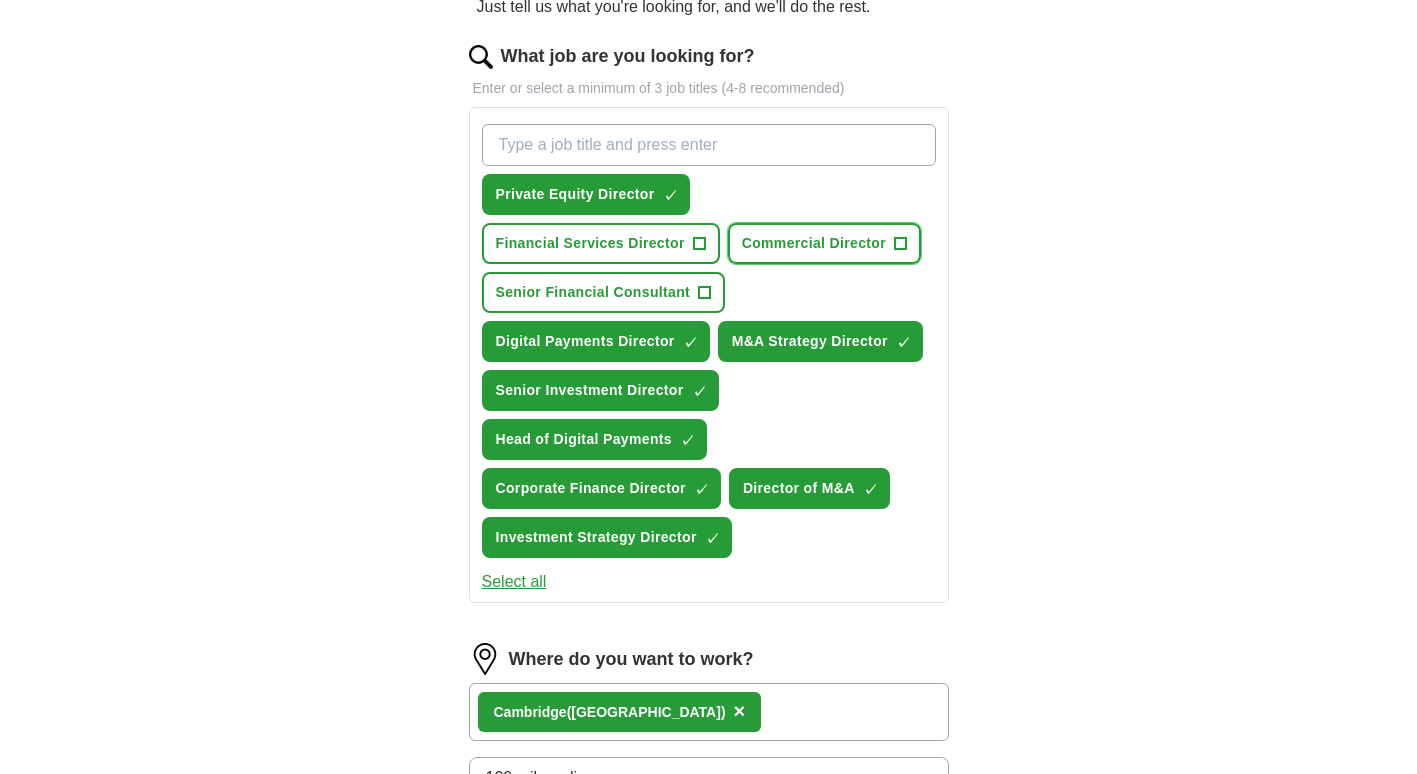 click on "Commercial Director" at bounding box center (814, 243) 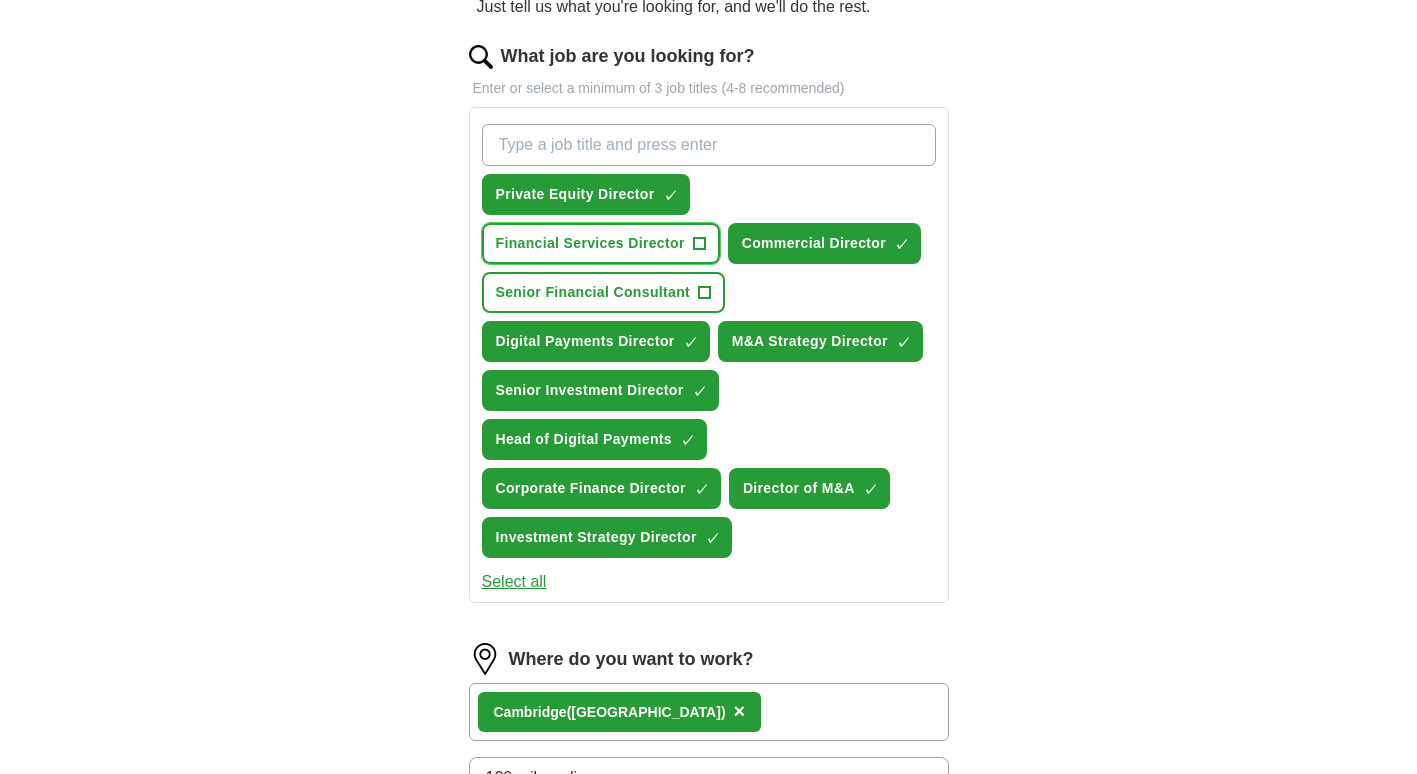 click on "Financial Services Director" at bounding box center (590, 243) 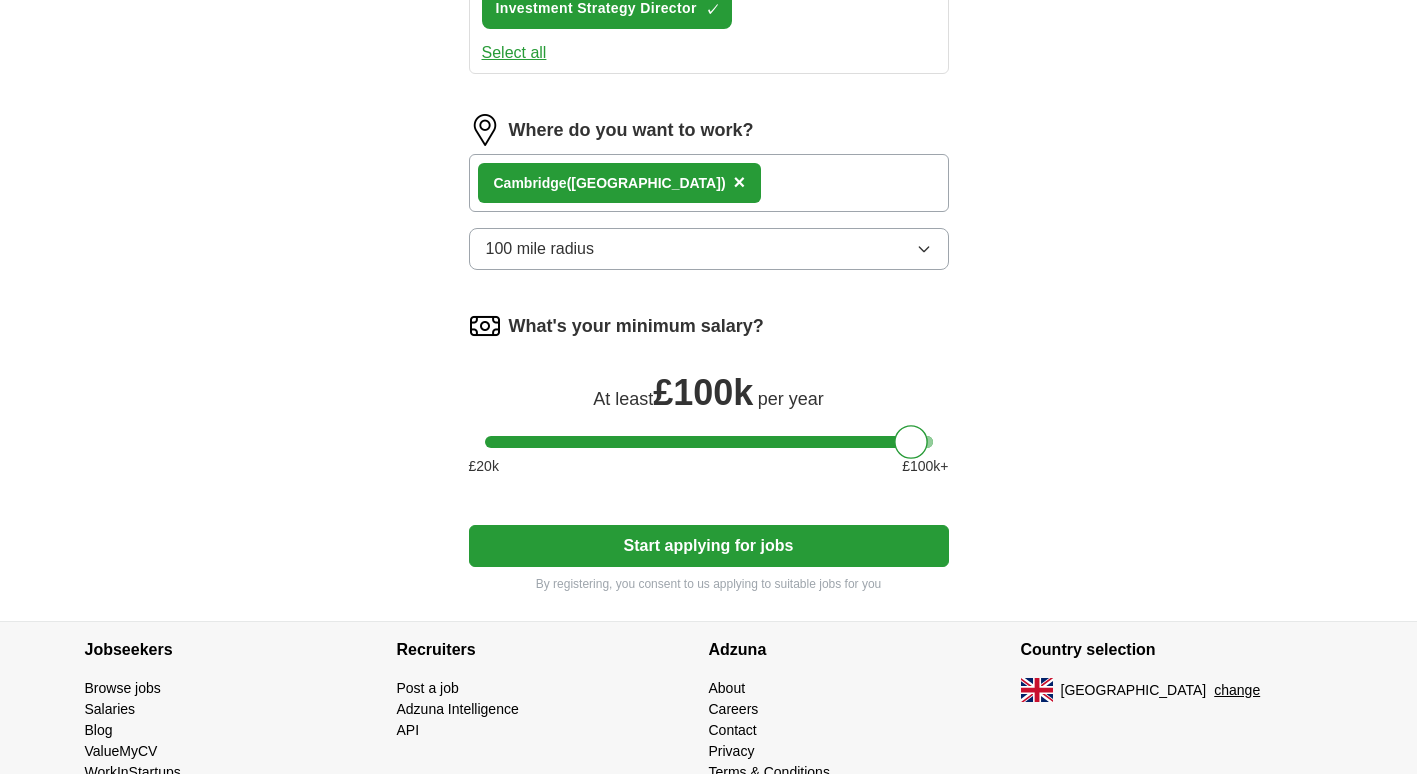 scroll, scrollTop: 808, scrollLeft: 0, axis: vertical 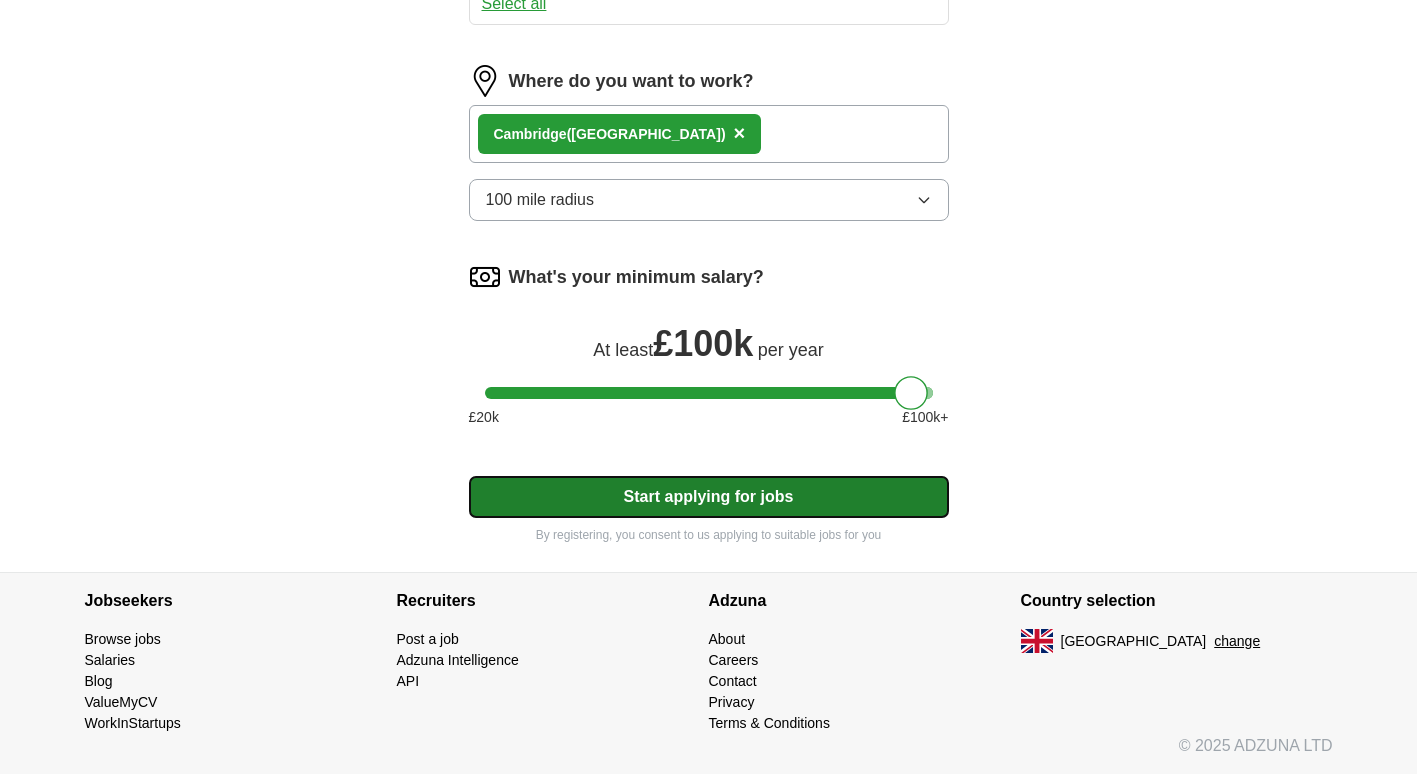 click on "Start applying for jobs" at bounding box center [709, 497] 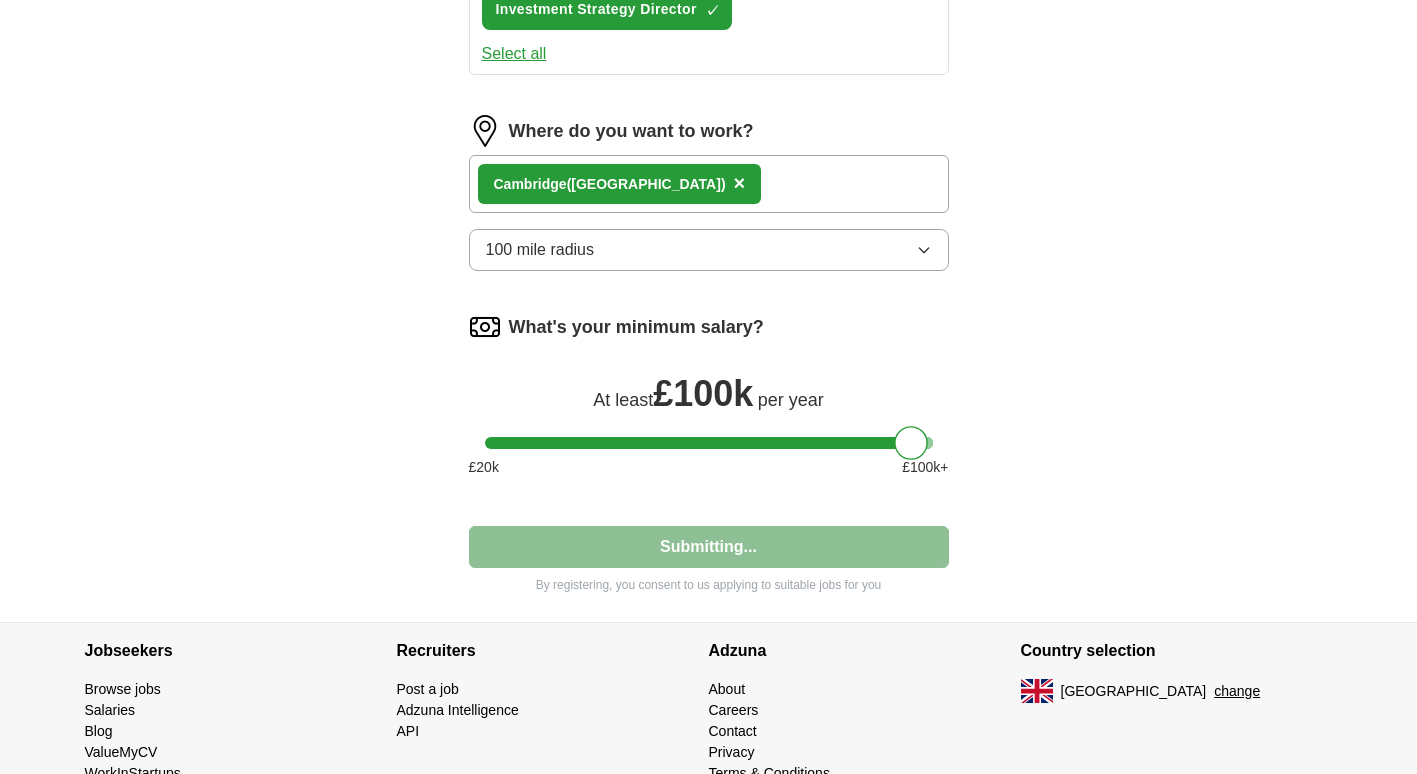 select on "**" 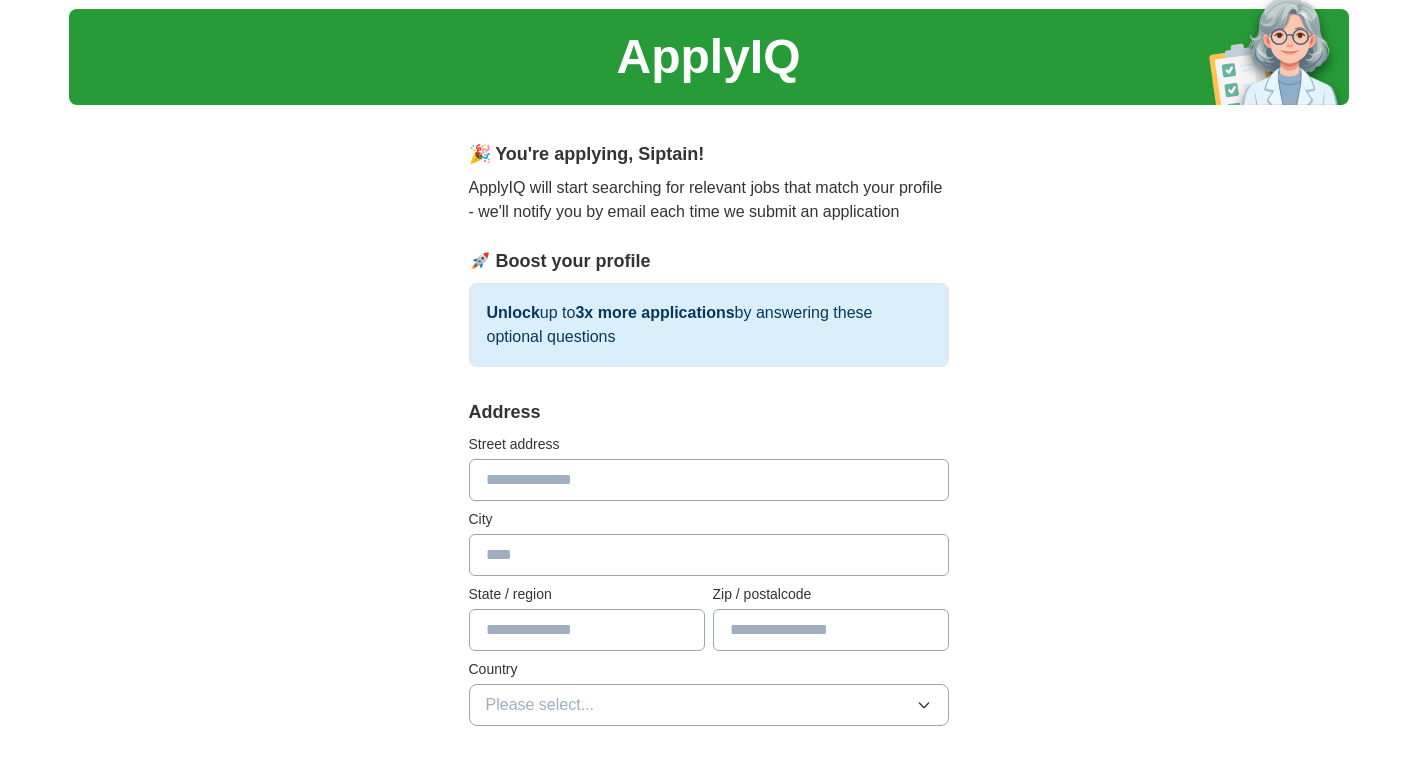 scroll, scrollTop: 0, scrollLeft: 0, axis: both 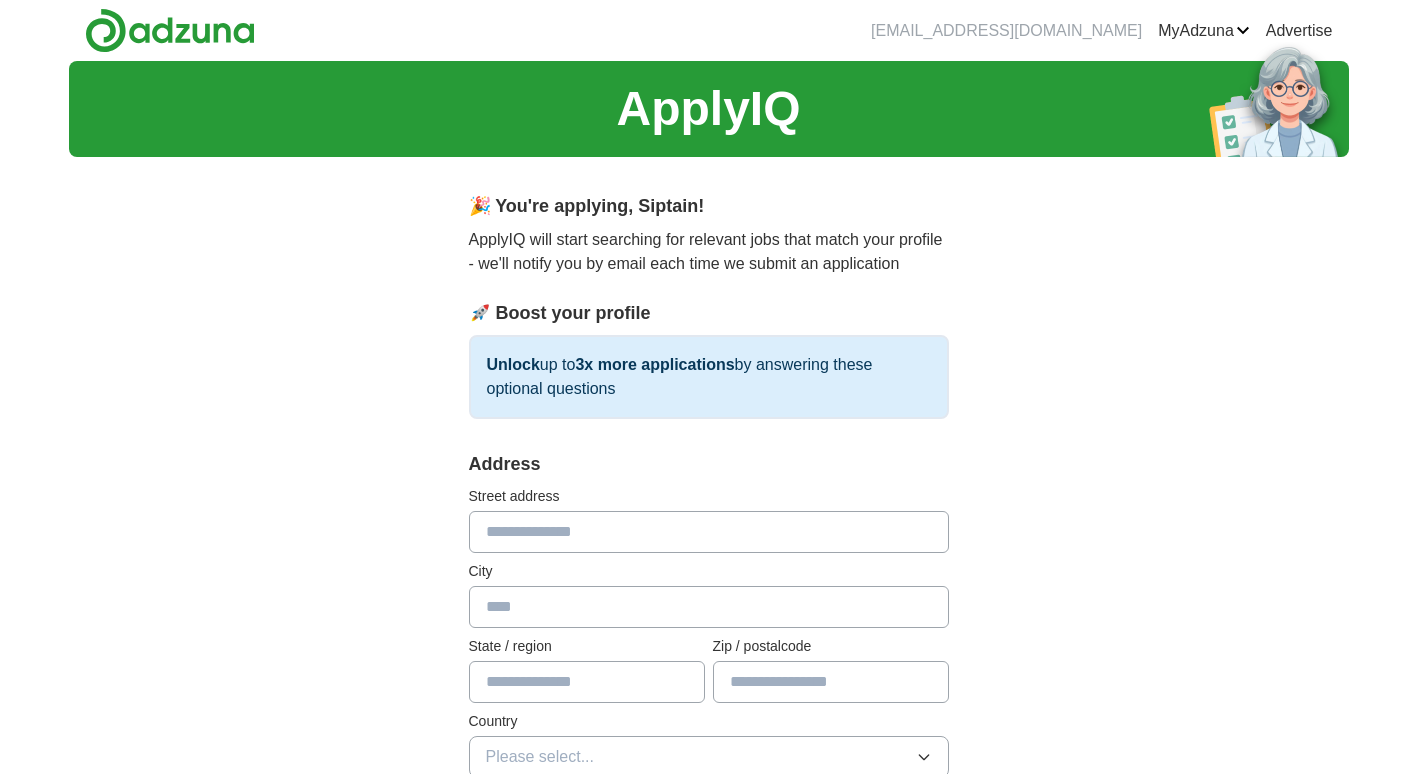 click at bounding box center (709, 532) 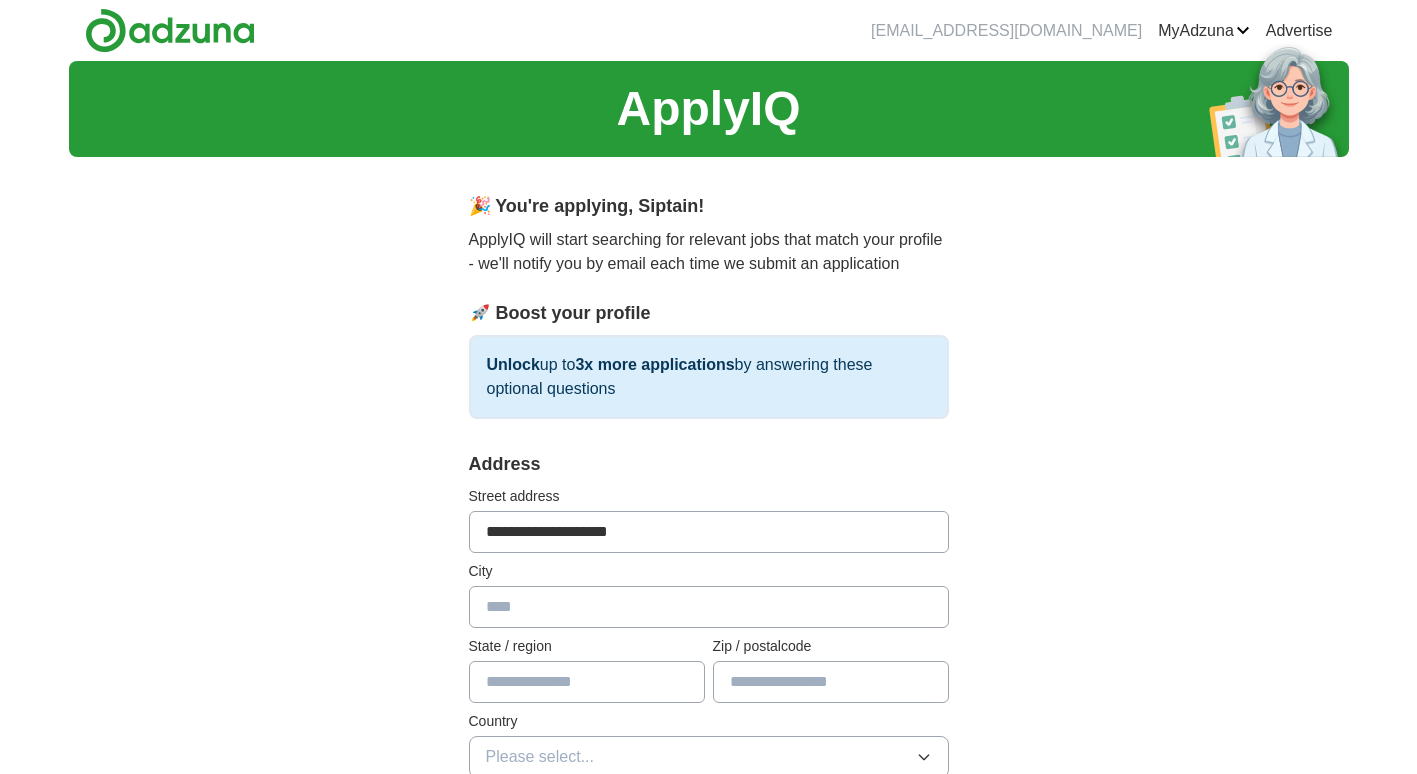 type on "**********" 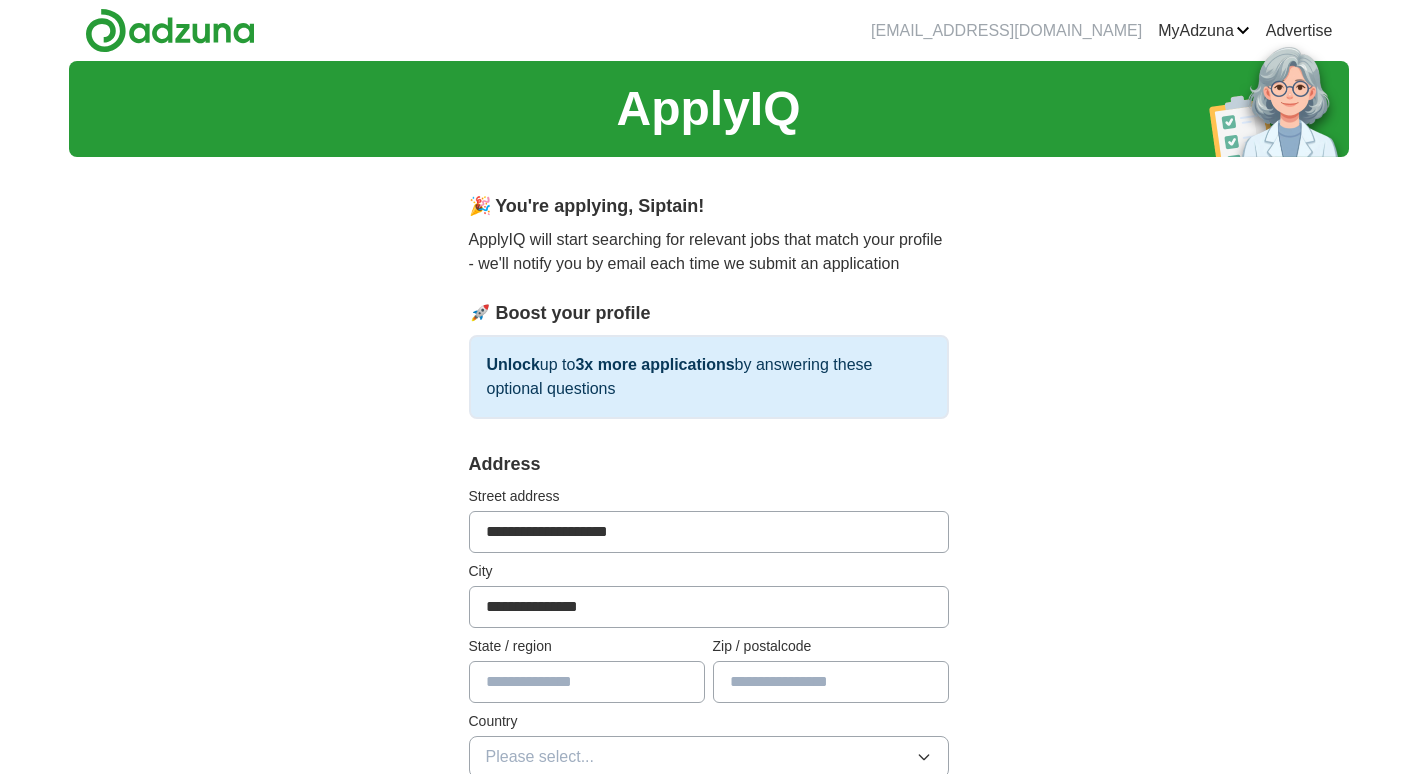 type on "****" 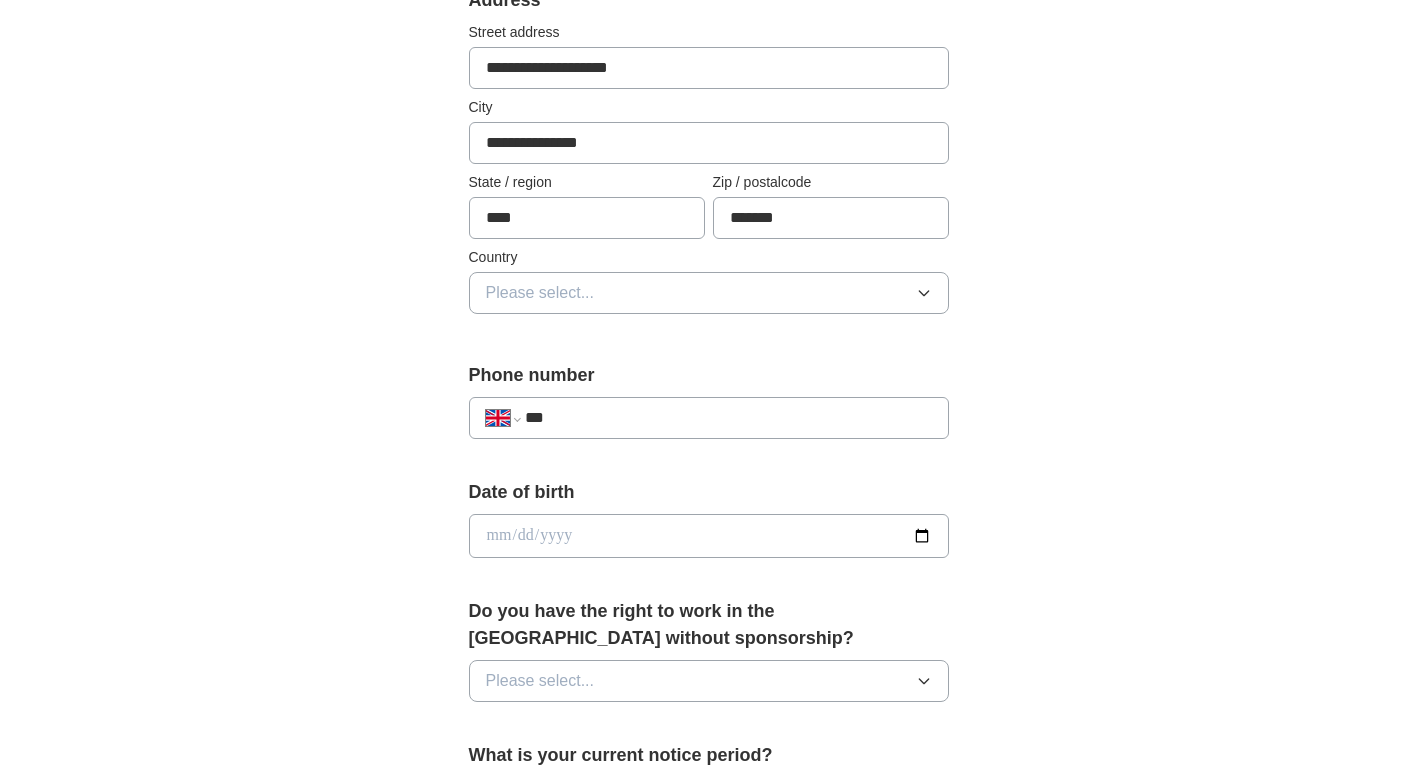 scroll, scrollTop: 500, scrollLeft: 0, axis: vertical 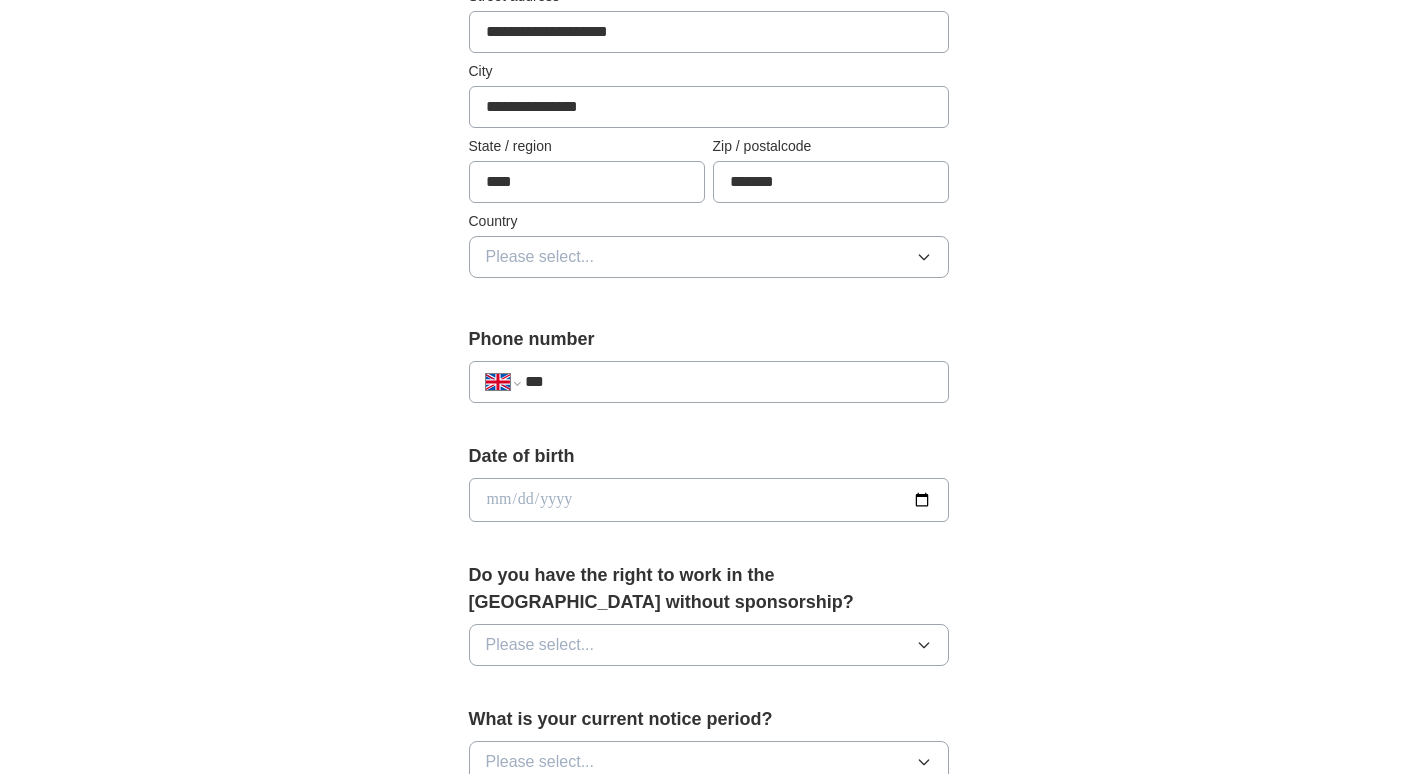 click on "***" at bounding box center (728, 382) 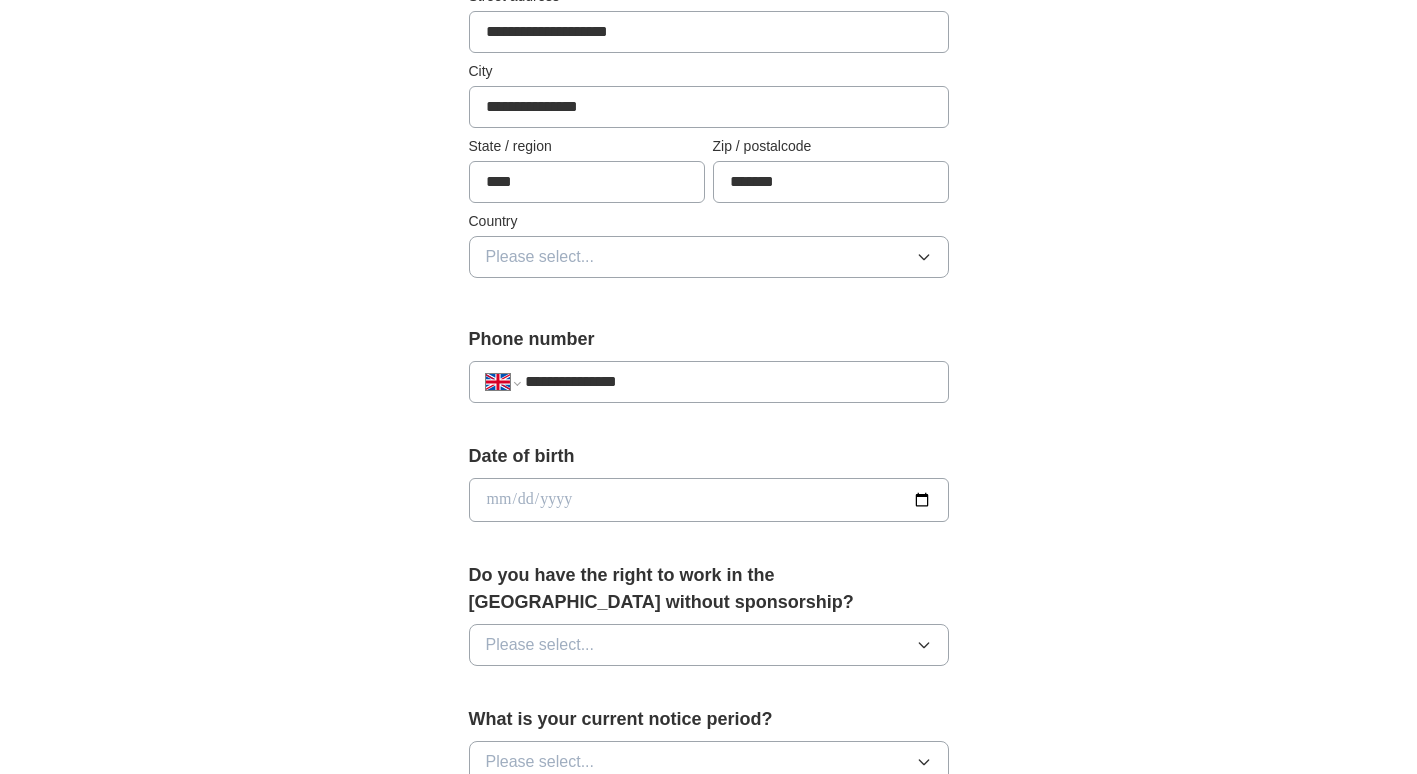 click at bounding box center (709, 500) 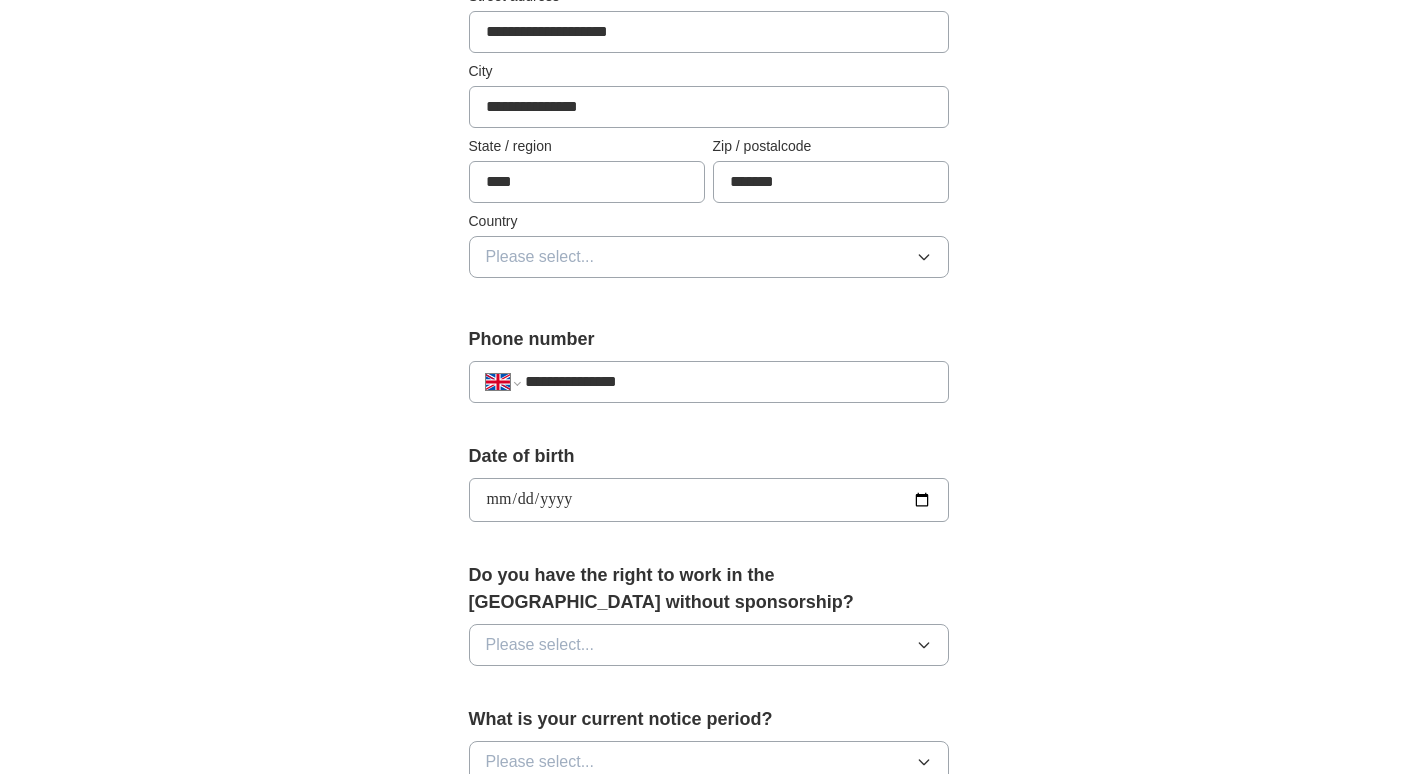 type on "**********" 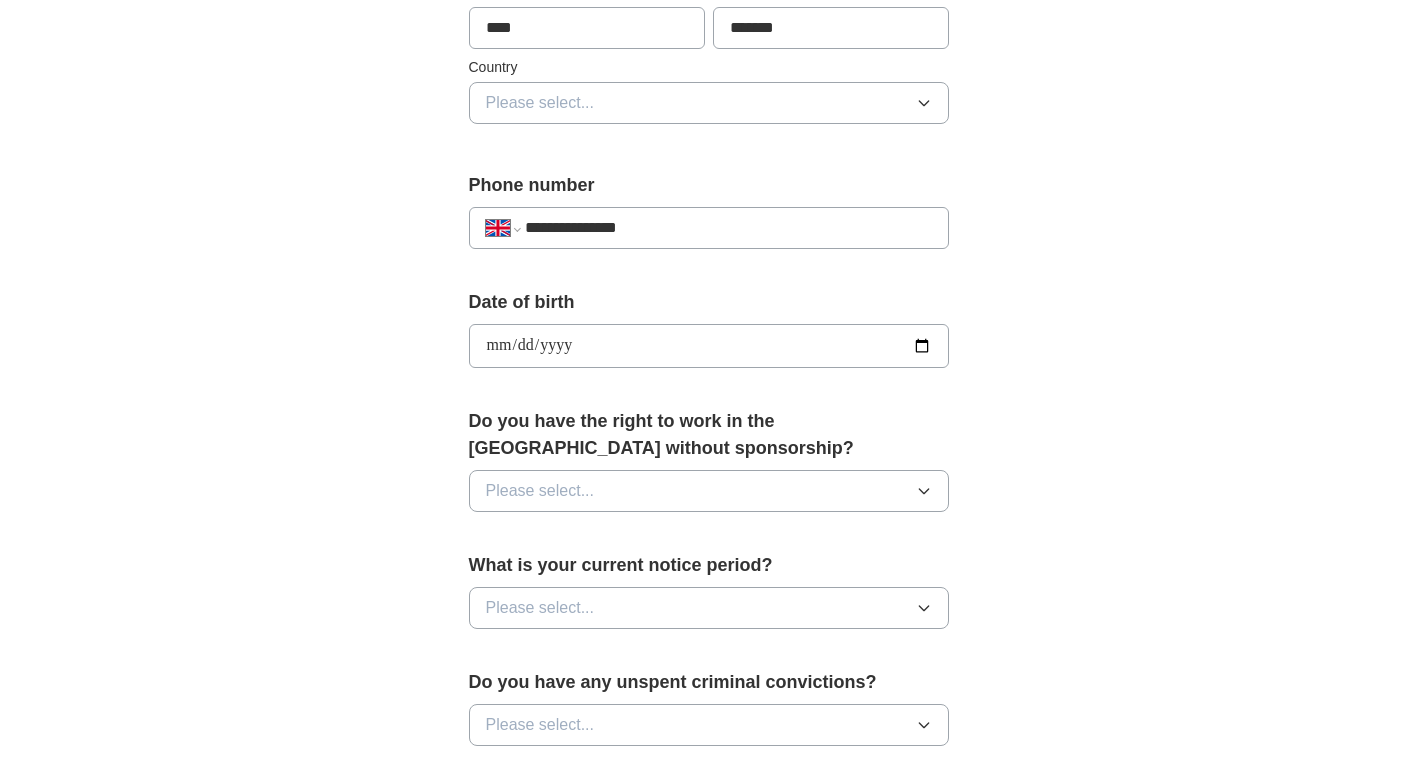 scroll, scrollTop: 800, scrollLeft: 0, axis: vertical 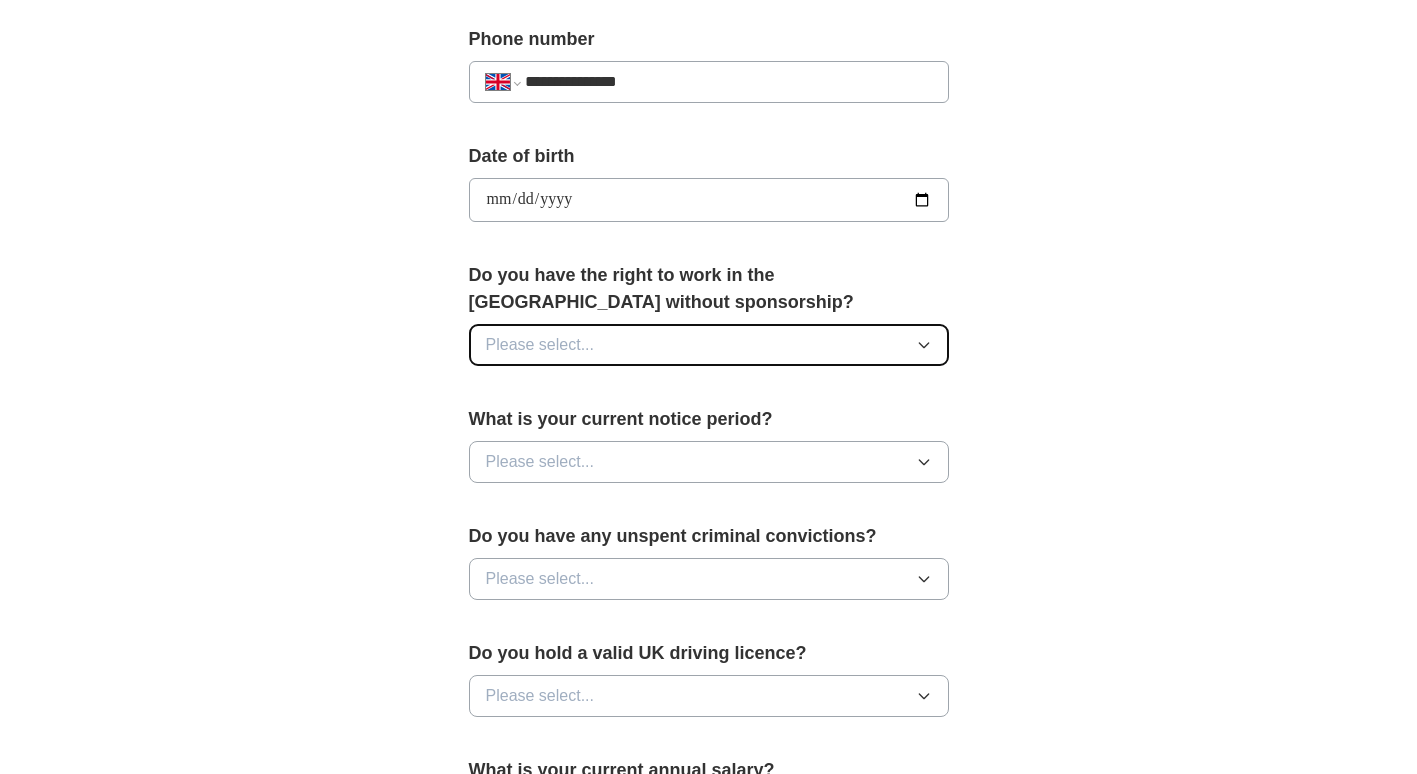 click on "Please select..." at bounding box center [709, 345] 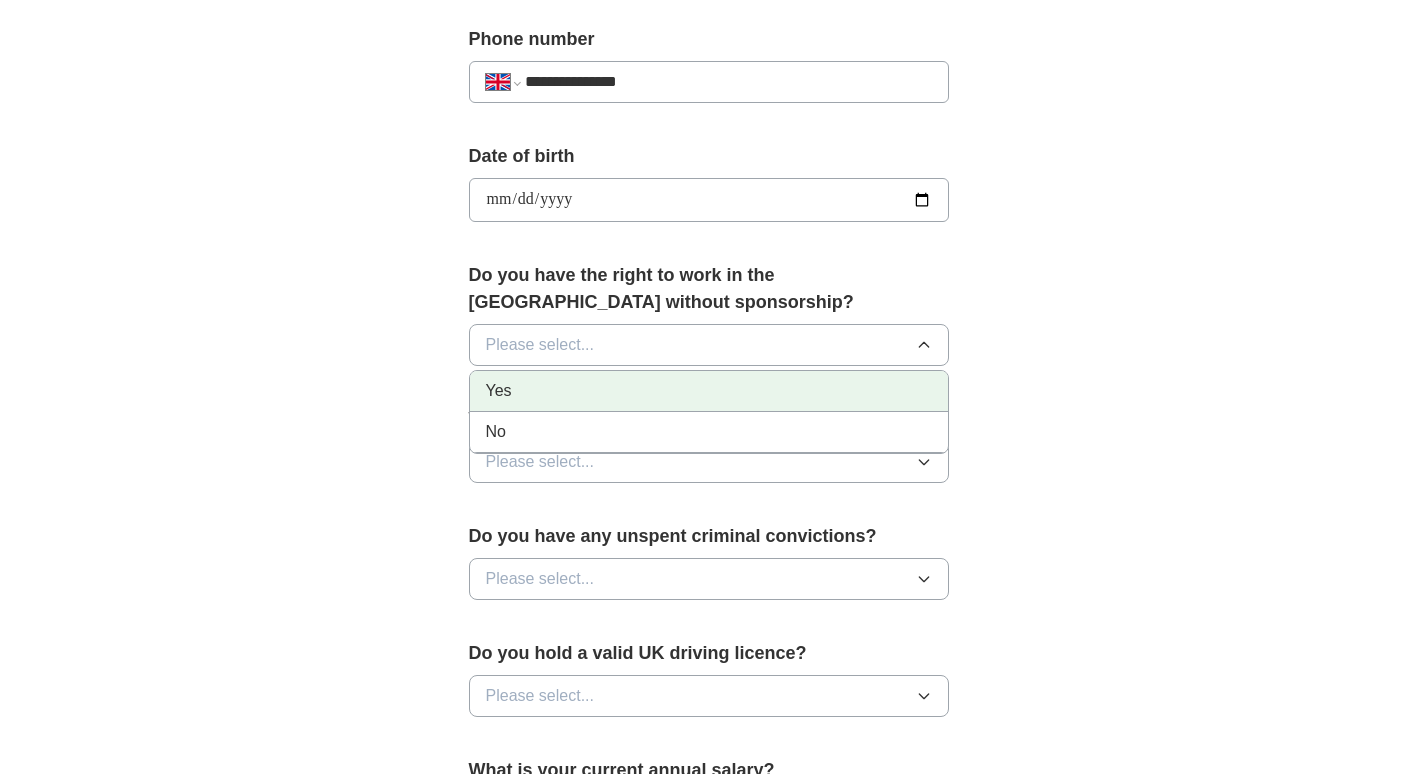 click on "Yes" at bounding box center (709, 391) 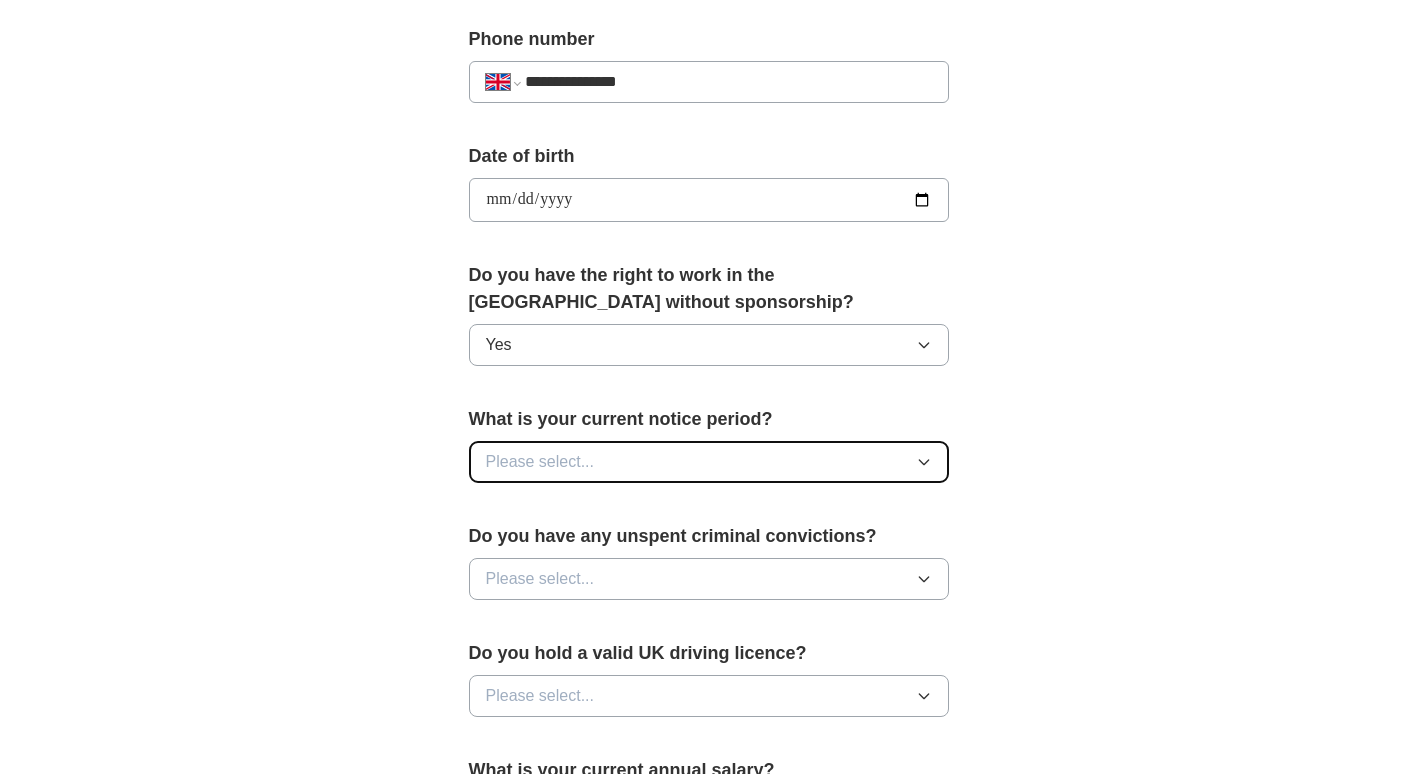 click on "Please select..." at bounding box center (709, 462) 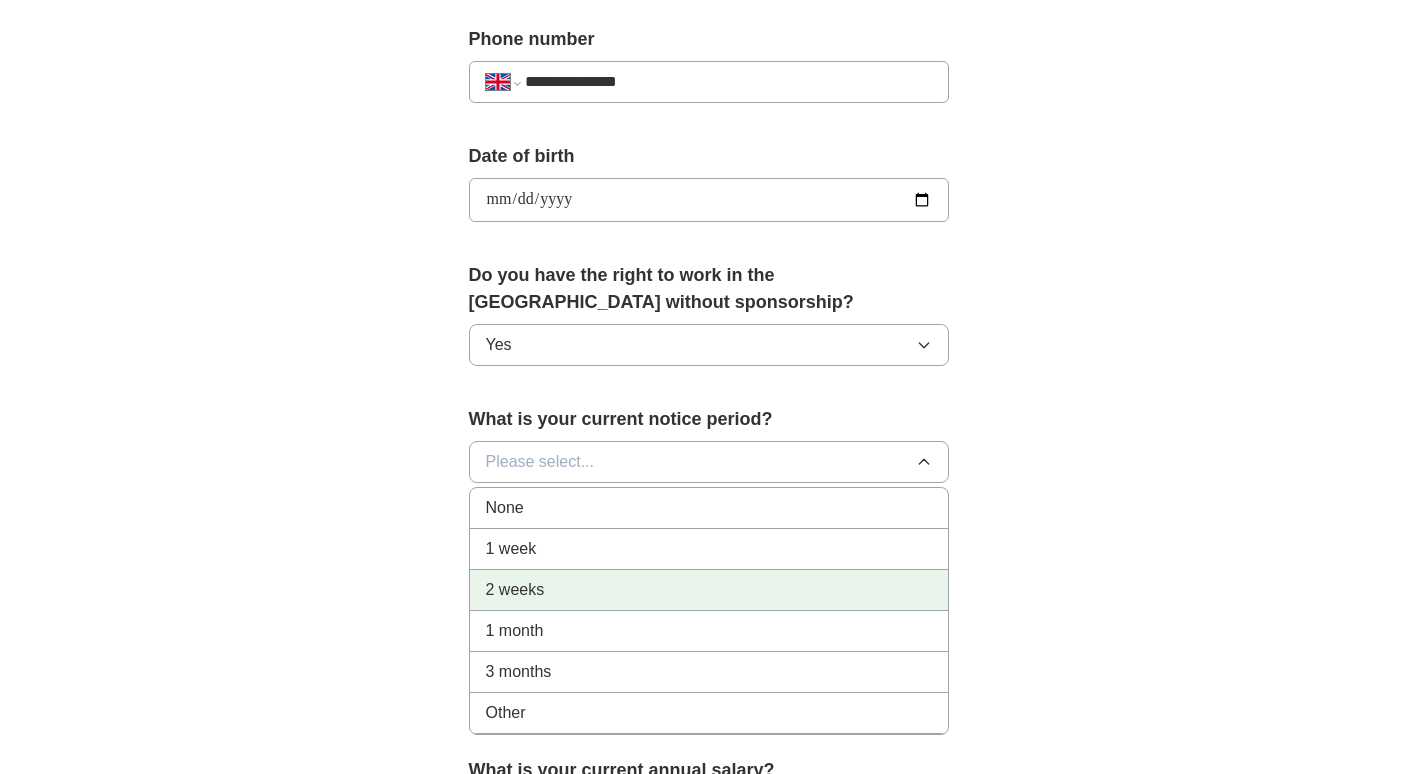 click on "2 weeks" at bounding box center [709, 590] 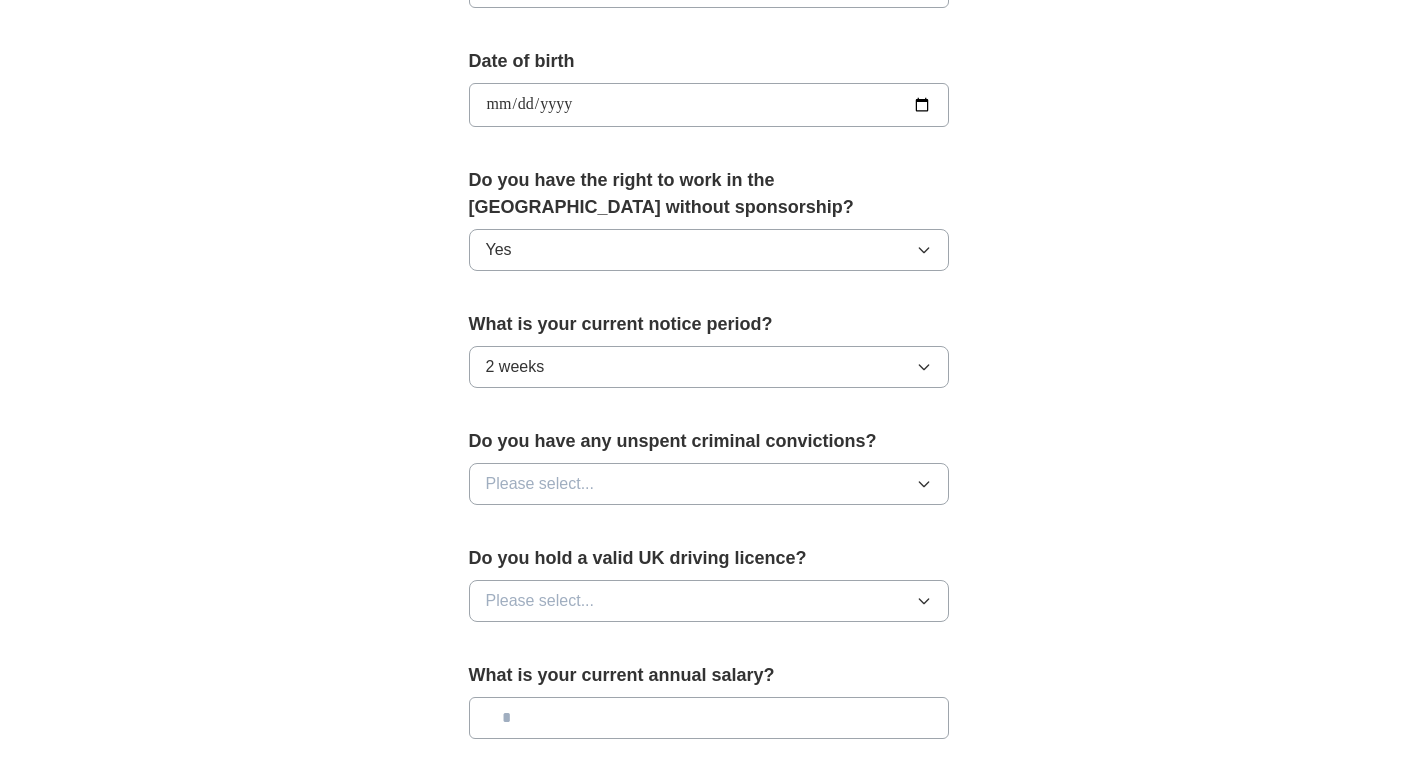 scroll, scrollTop: 1000, scrollLeft: 0, axis: vertical 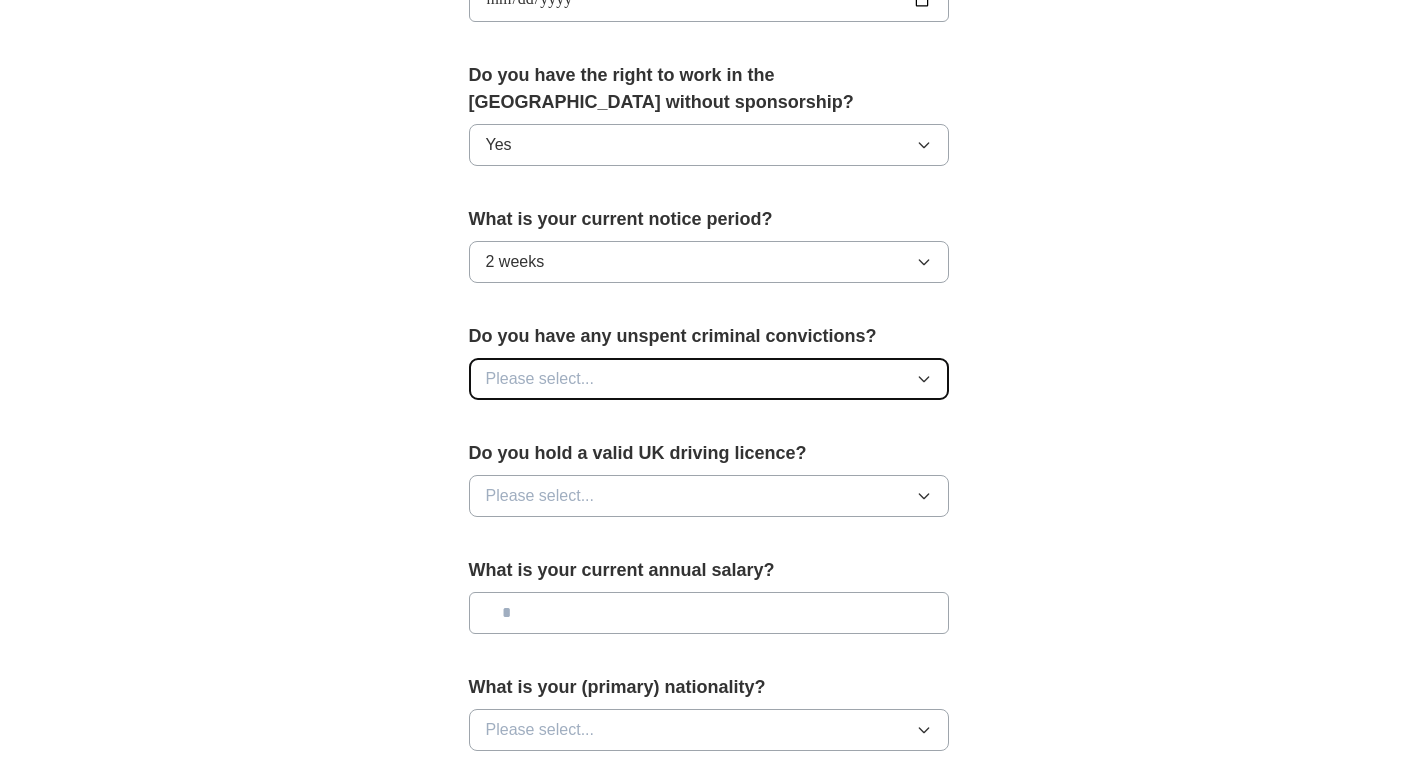 click on "Please select..." at bounding box center [709, 379] 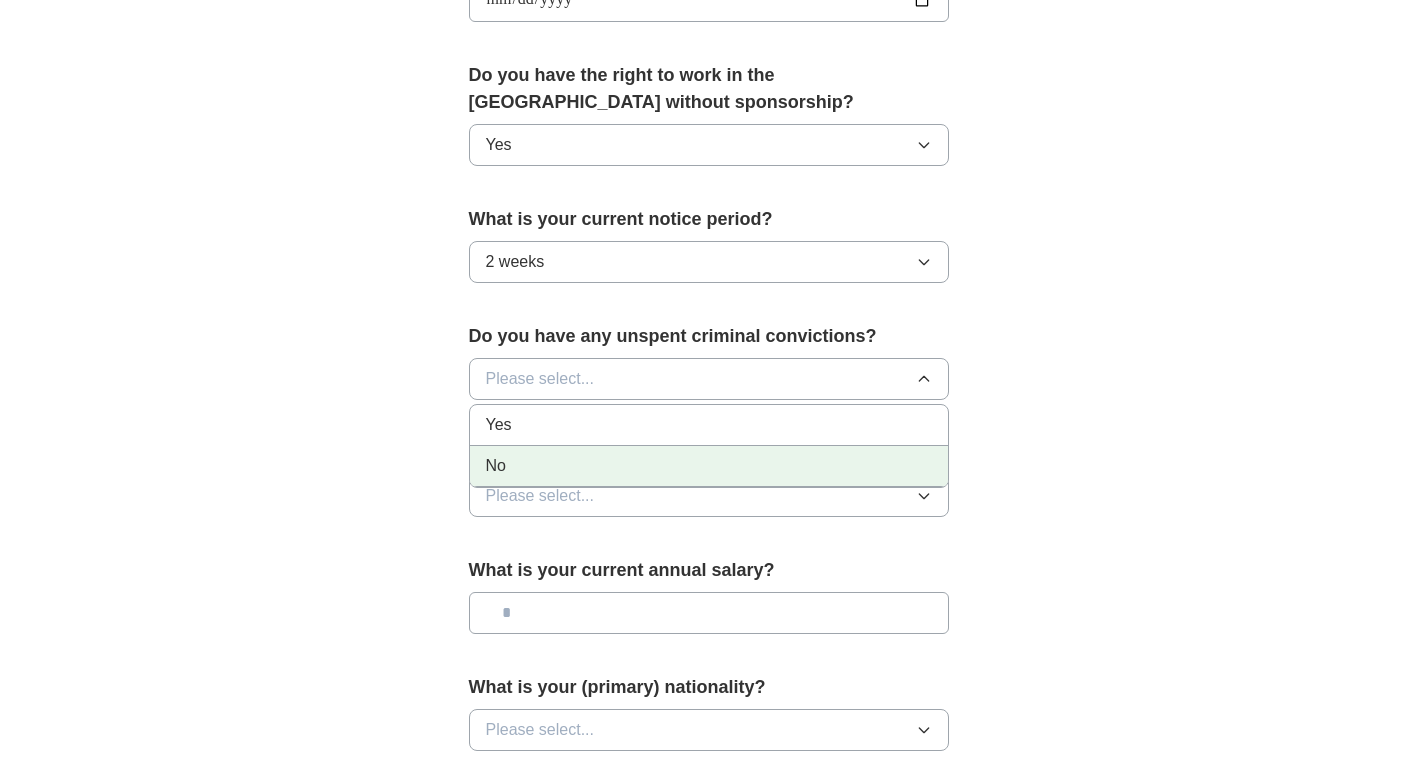 click on "No" at bounding box center [709, 466] 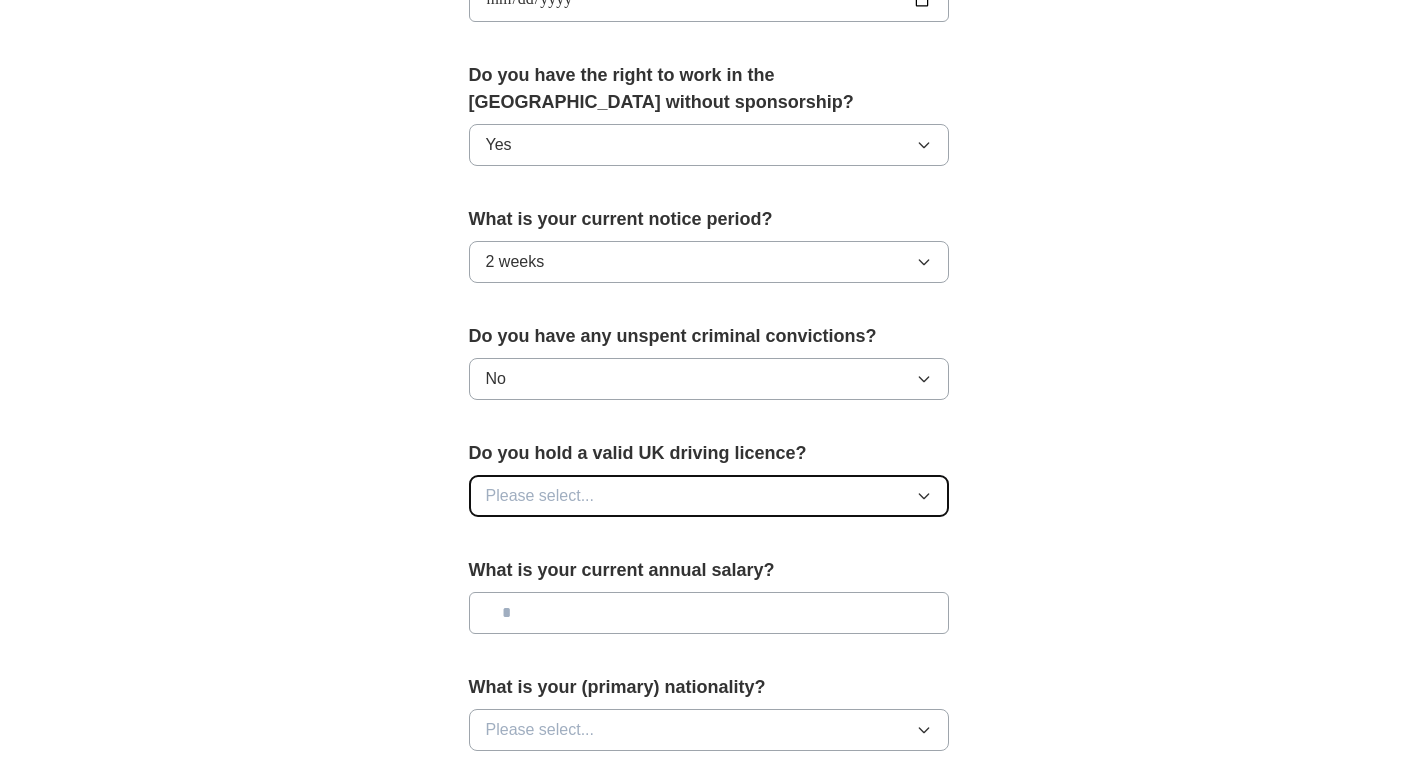 click on "Please select..." at bounding box center [540, 496] 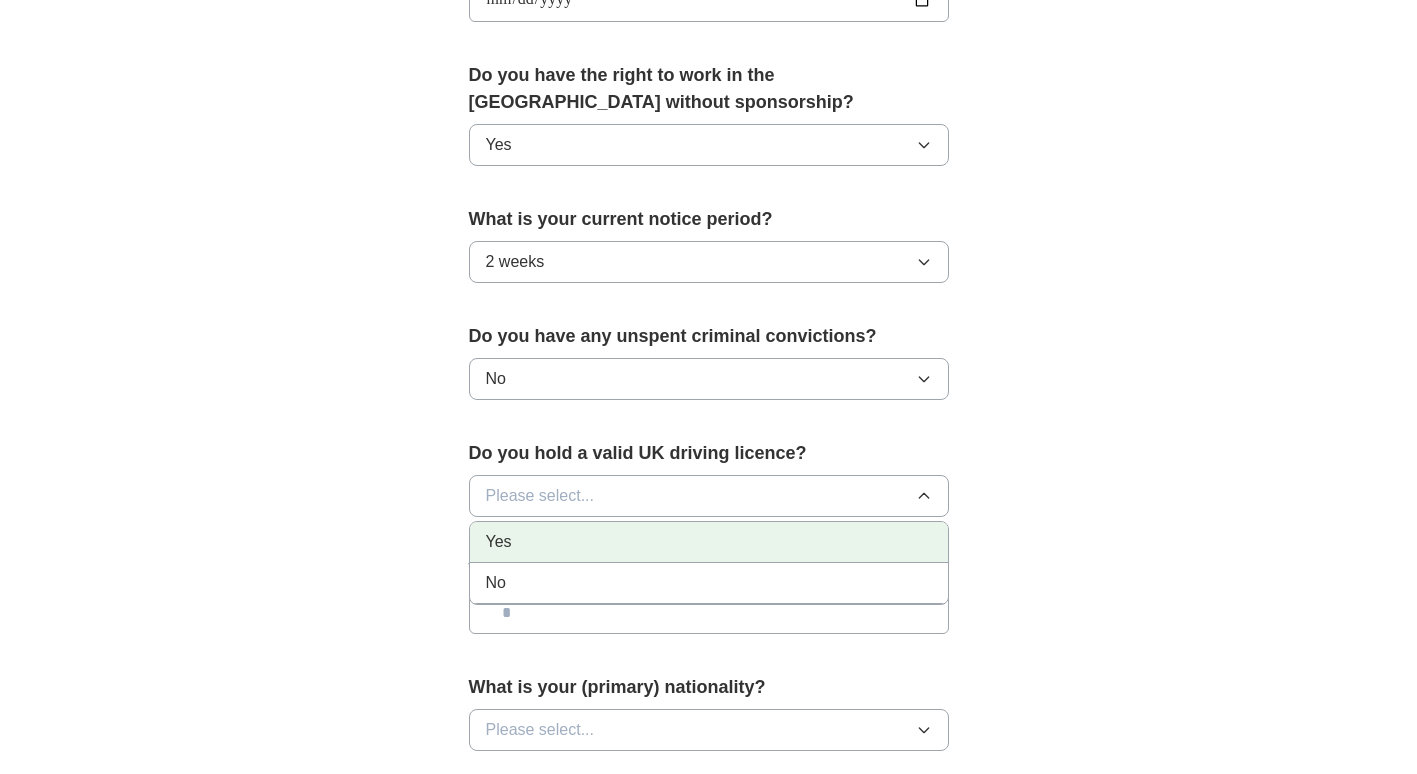 click on "Yes" at bounding box center [709, 542] 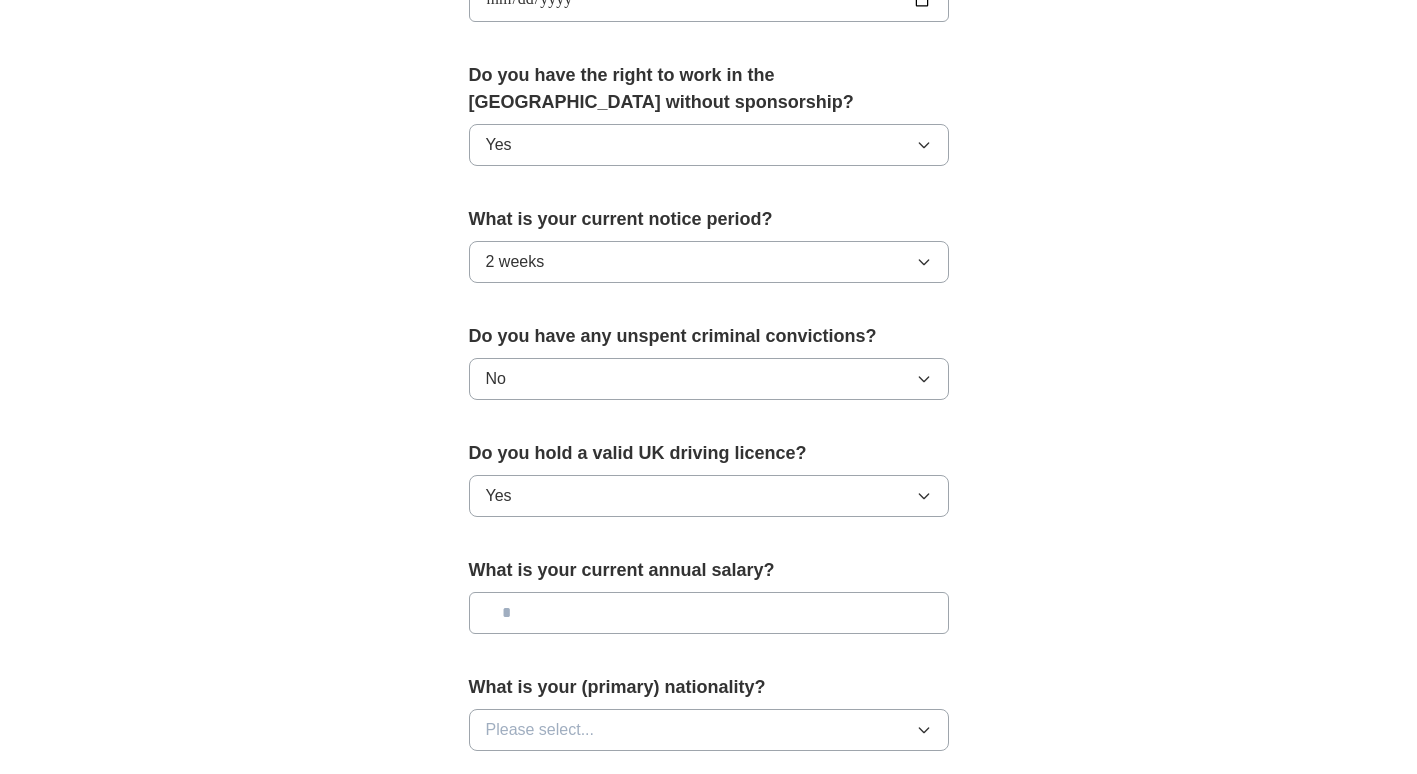 click at bounding box center [709, 613] 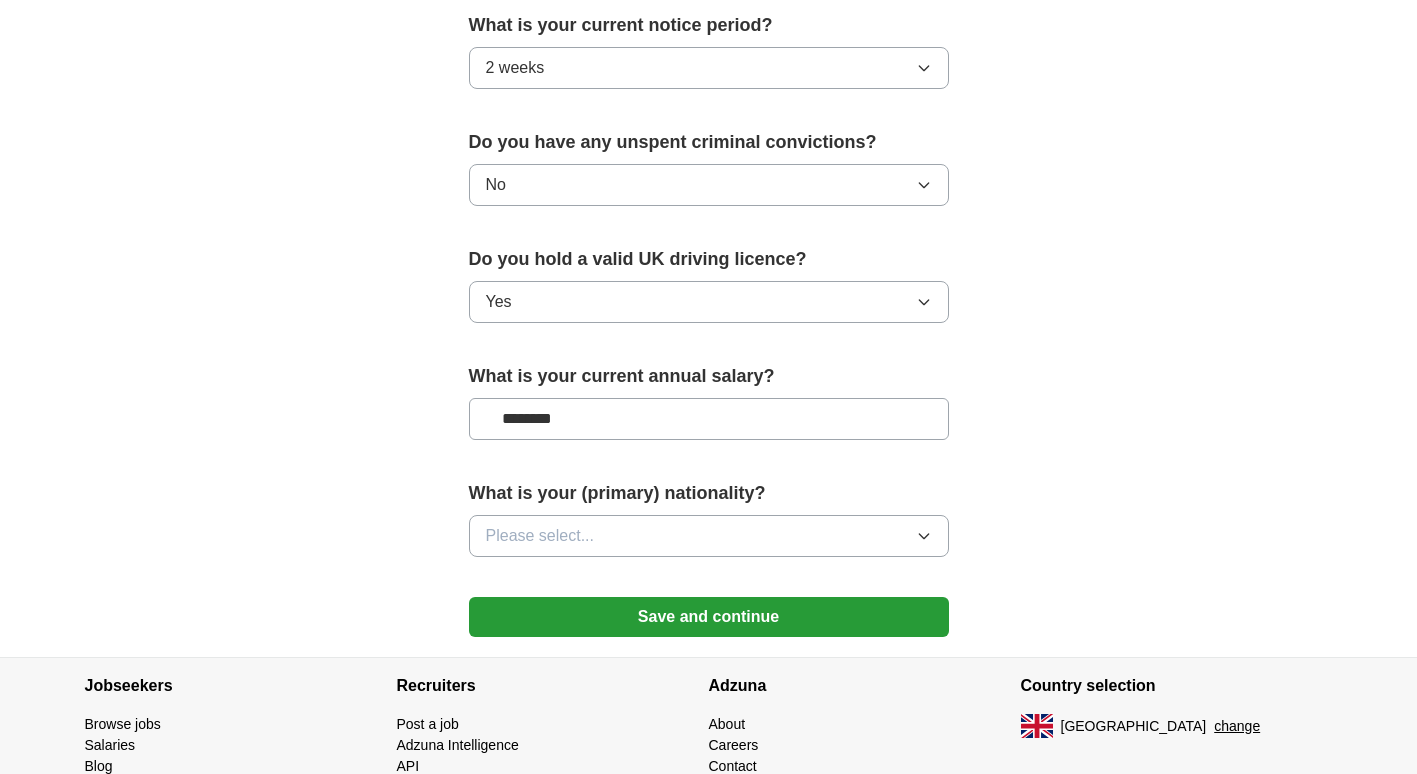 scroll, scrollTop: 1200, scrollLeft: 0, axis: vertical 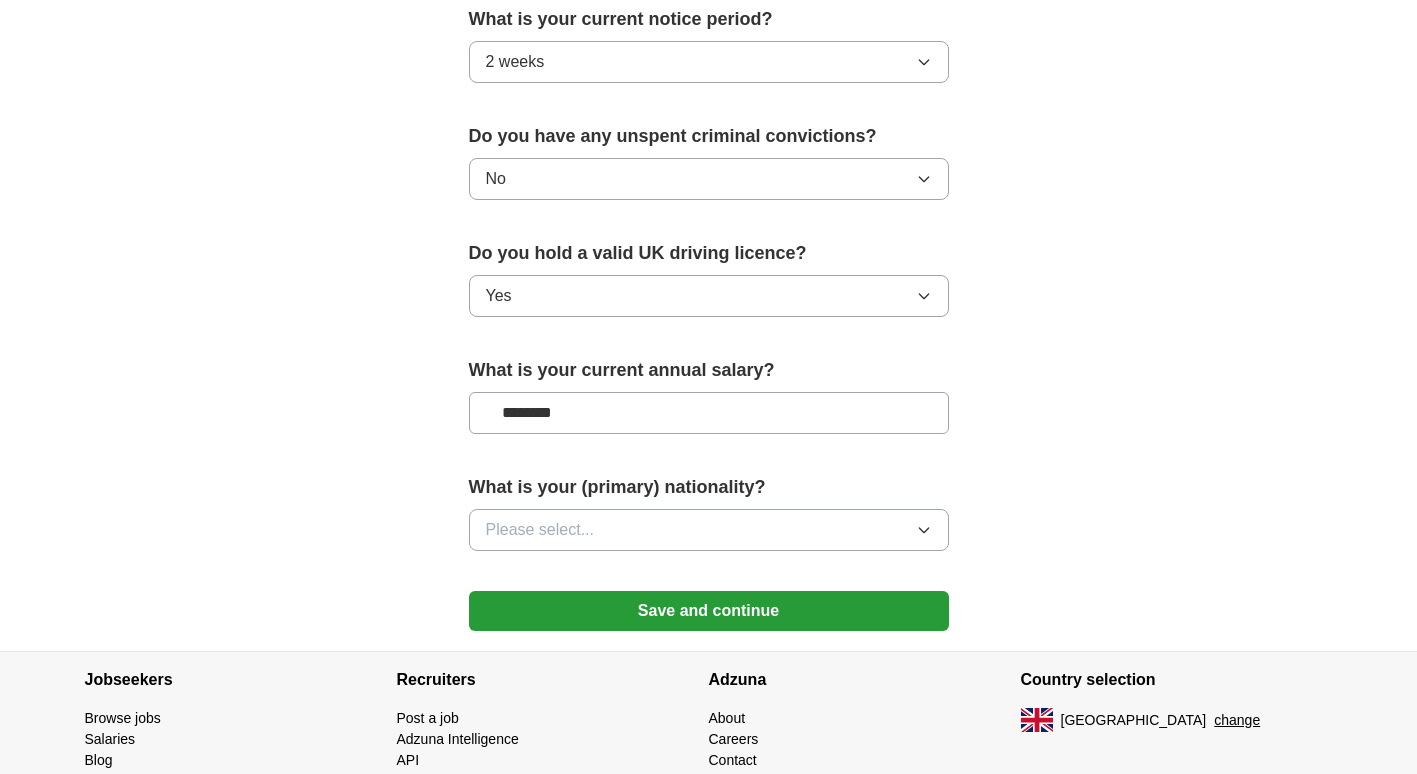 type on "********" 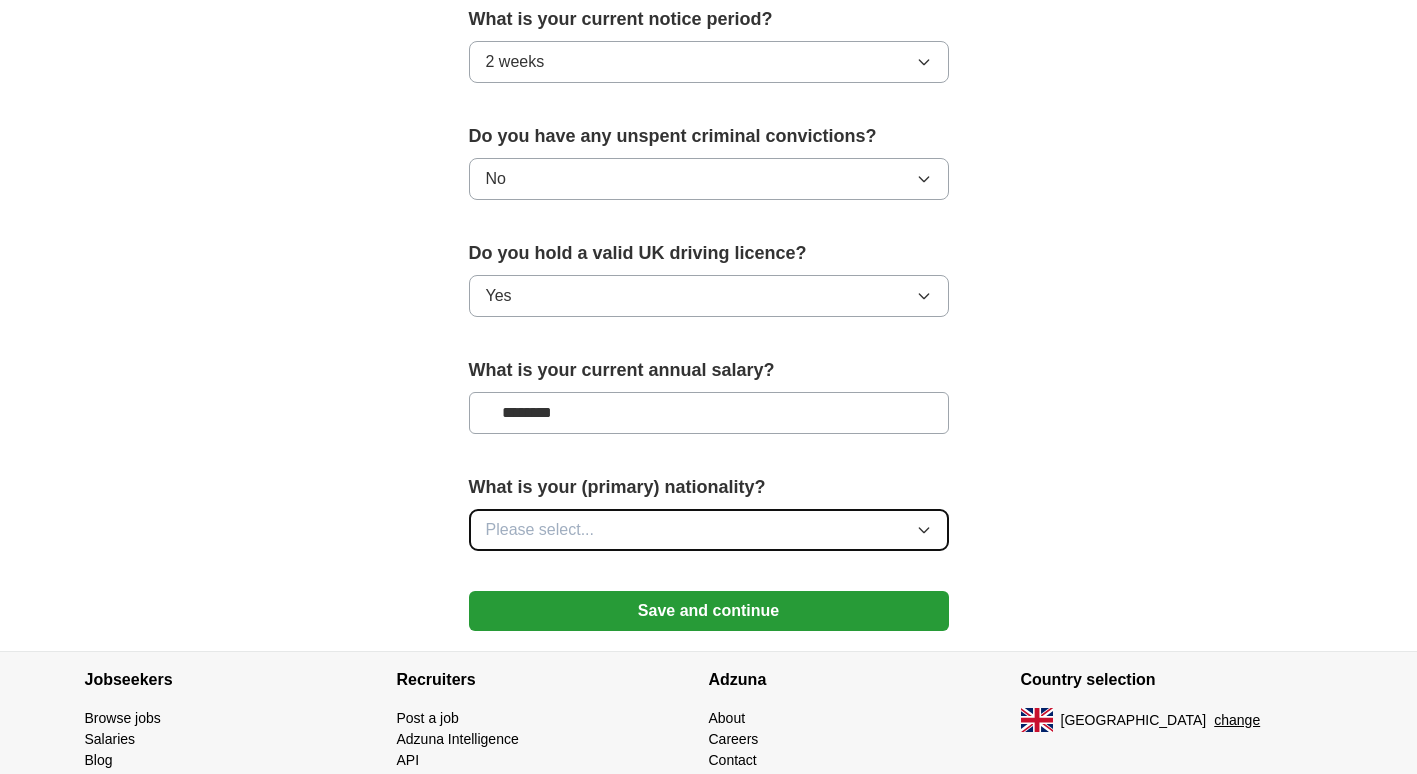 click on "Please select..." at bounding box center (540, 530) 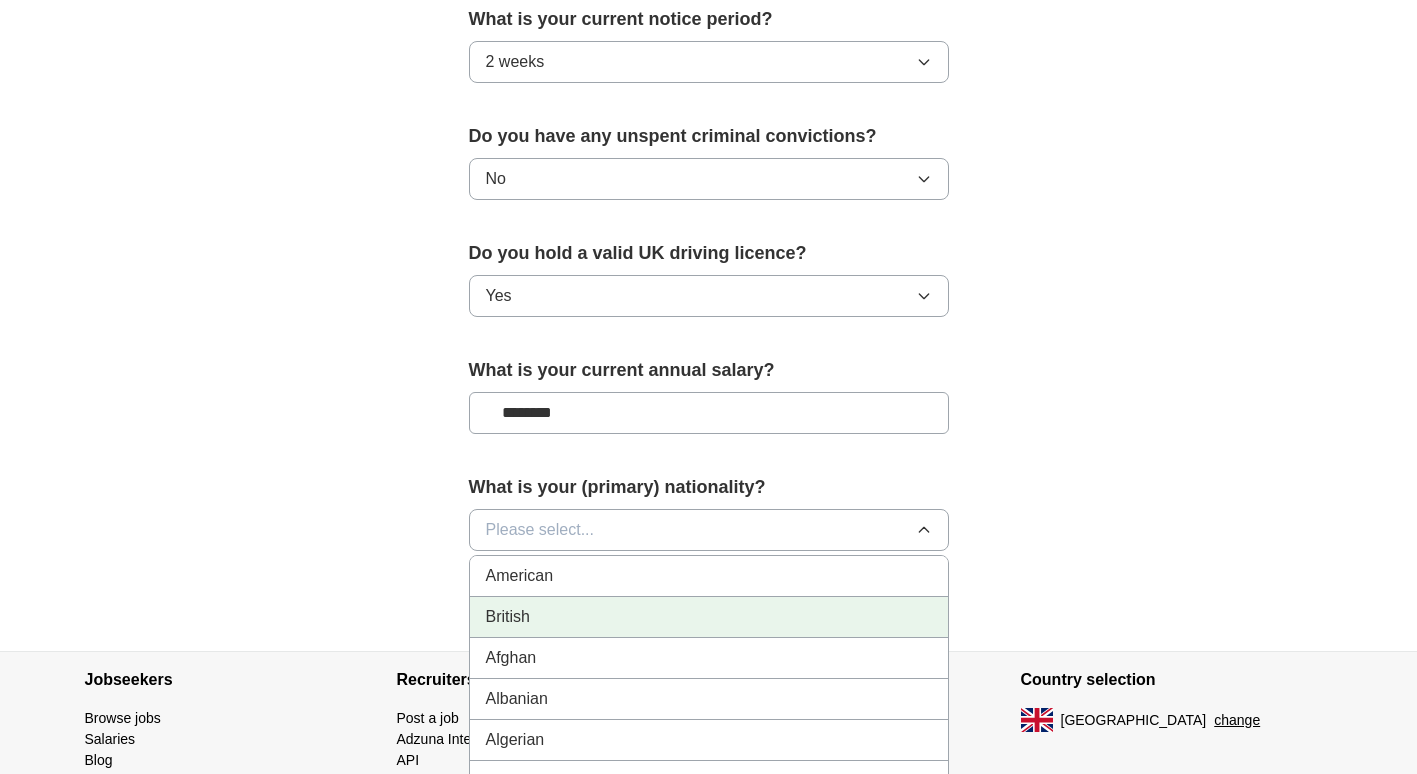 click on "British" at bounding box center (709, 617) 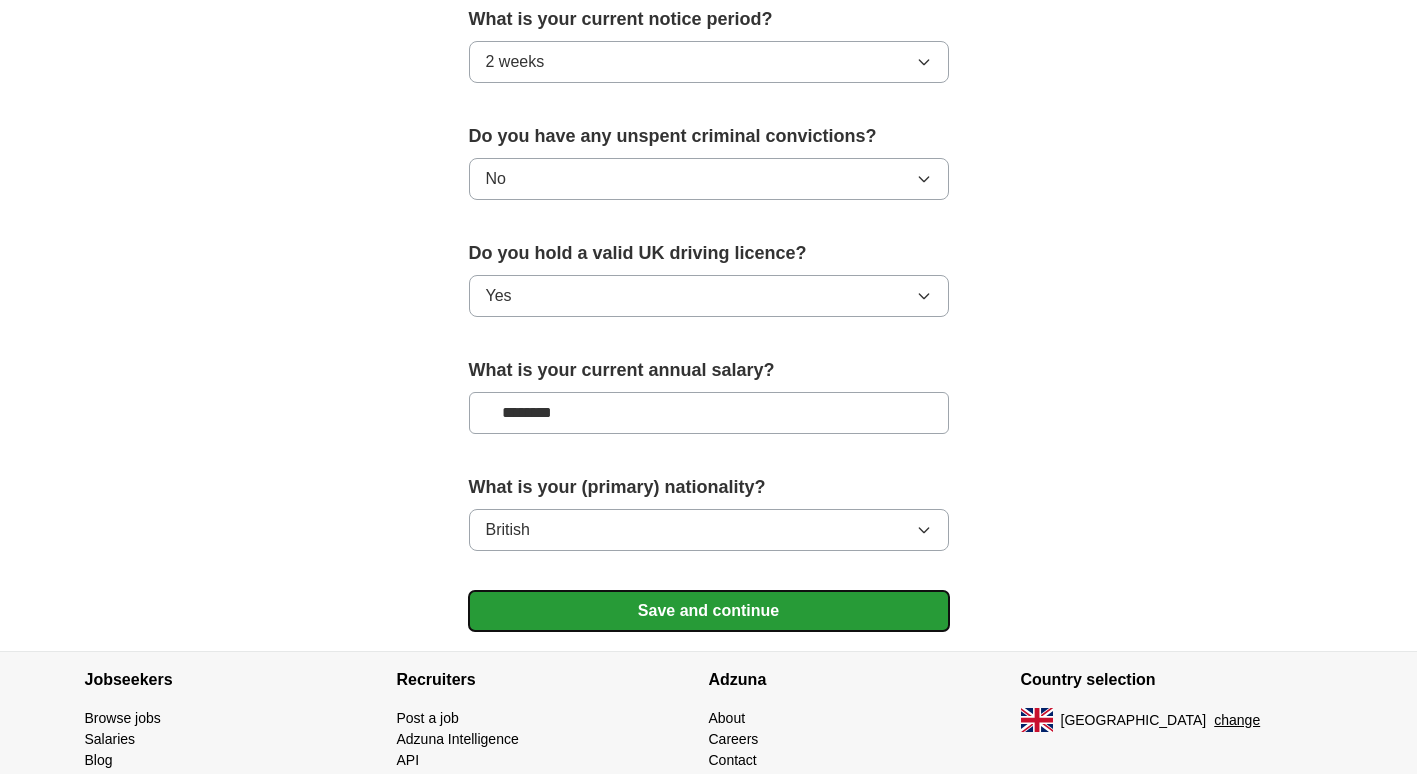 click on "Save and continue" at bounding box center [709, 611] 